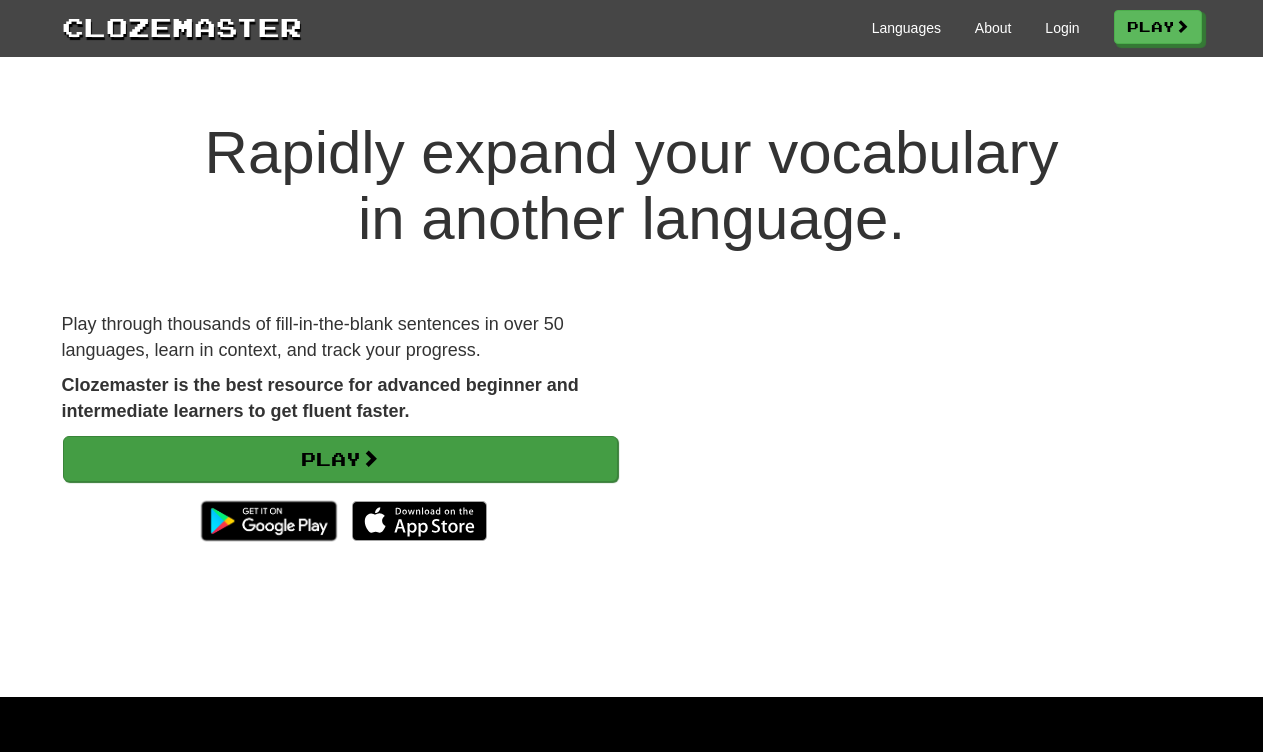 scroll, scrollTop: 0, scrollLeft: 0, axis: both 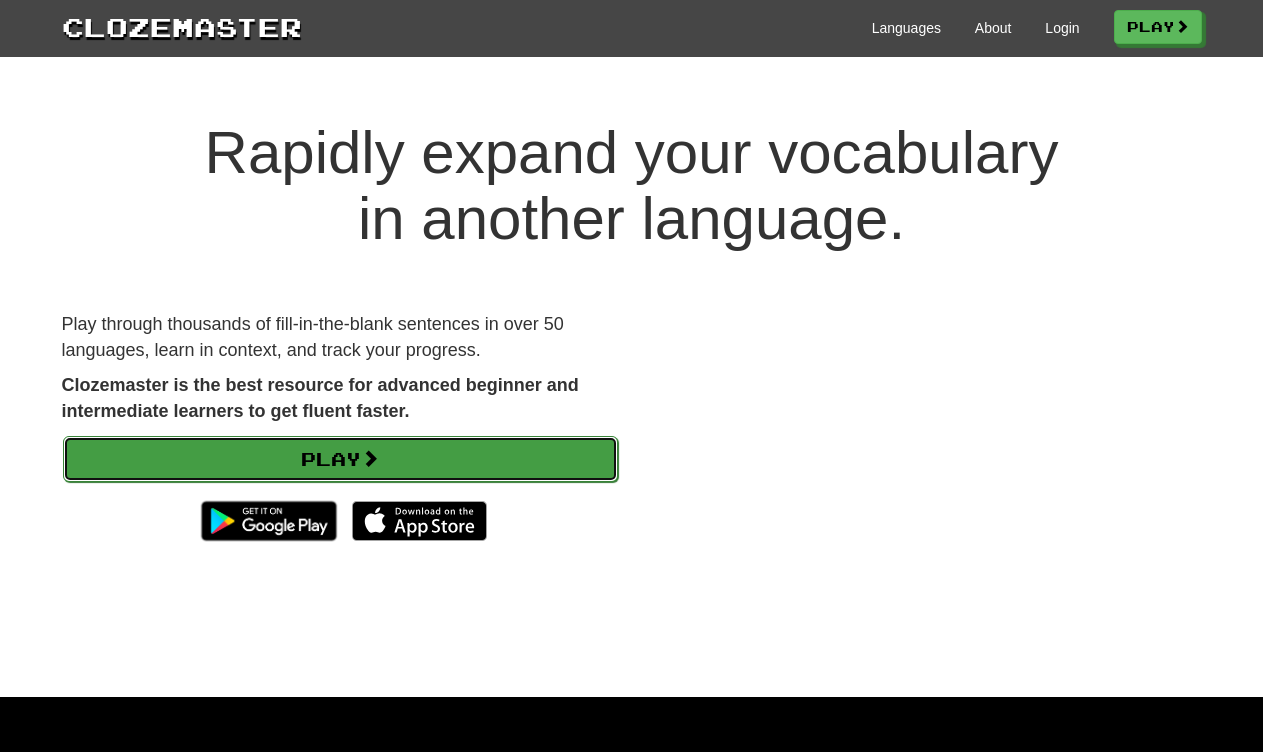 click on "Play" at bounding box center (340, 459) 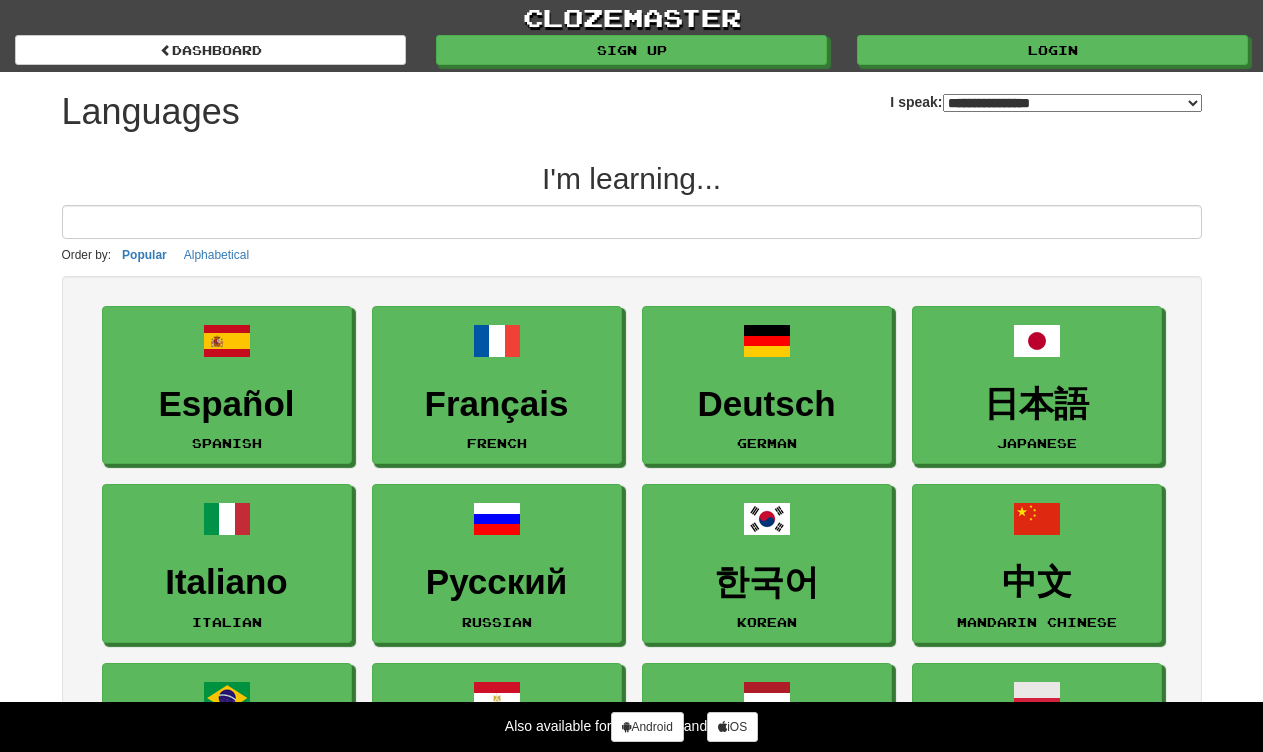 select on "*******" 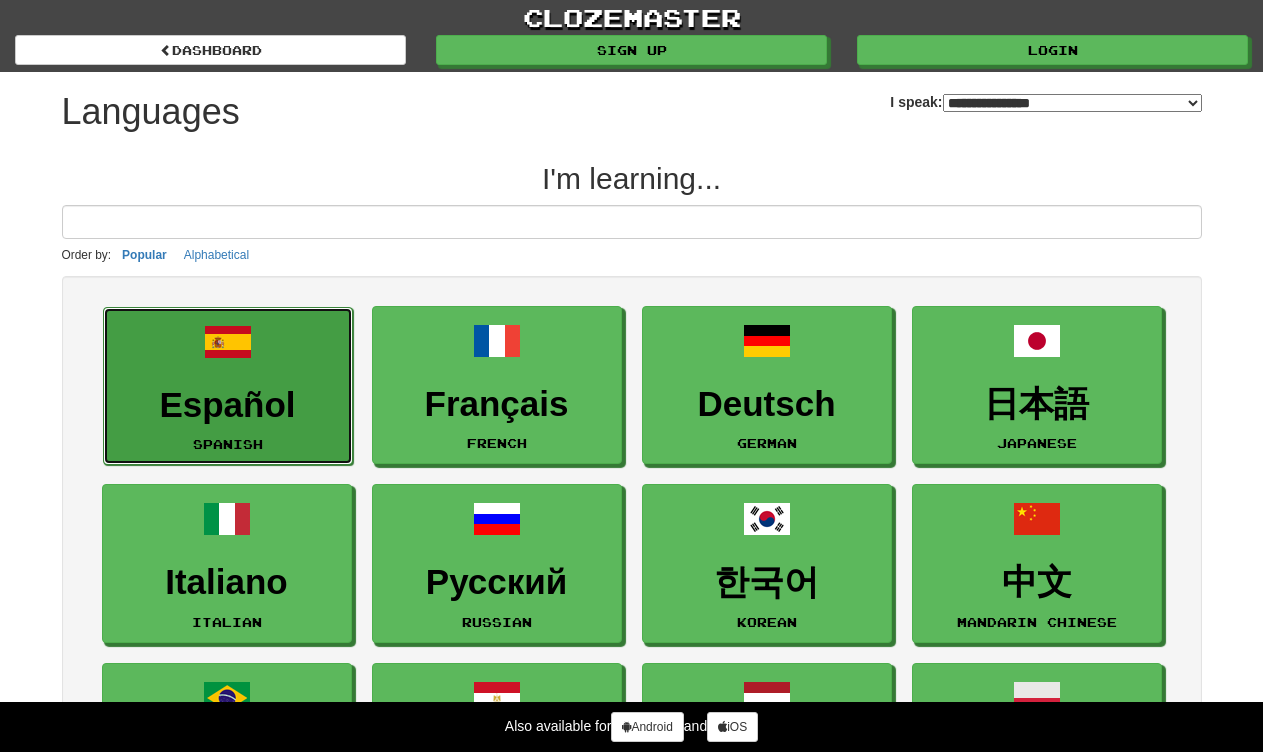 click on "Español" at bounding box center [228, 405] 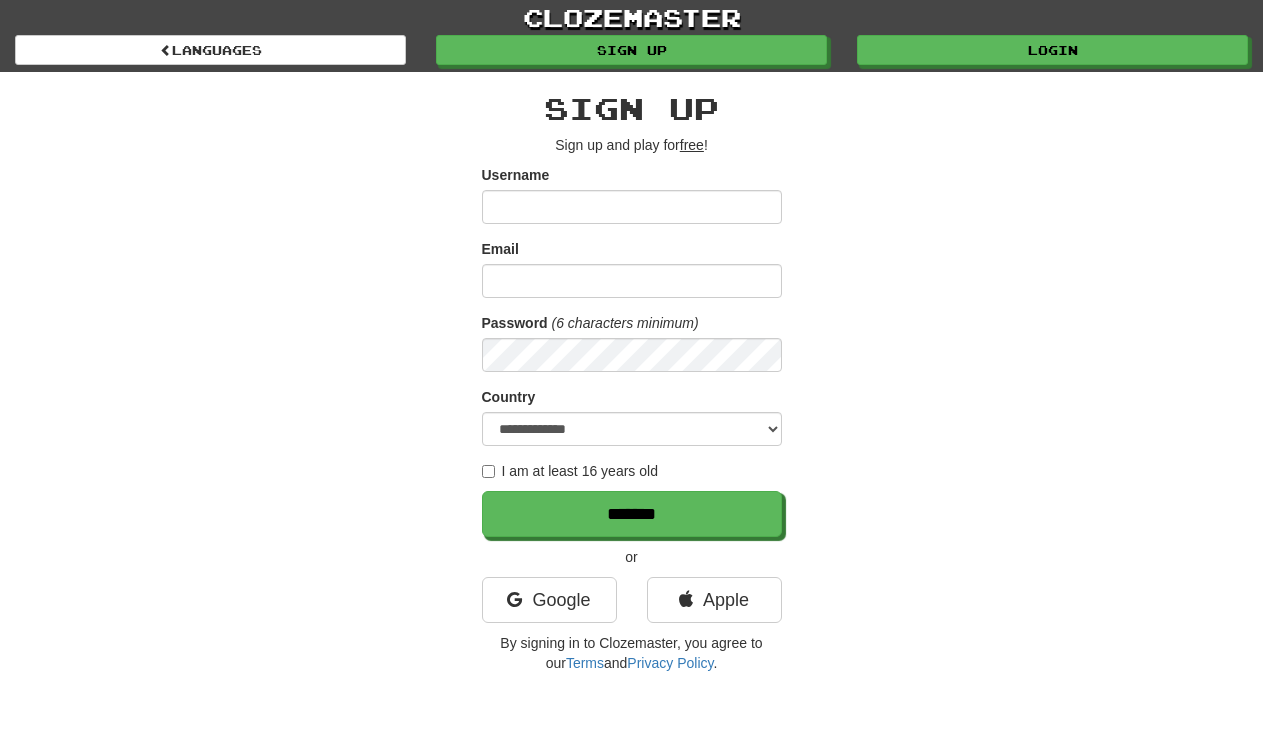 scroll, scrollTop: 0, scrollLeft: 0, axis: both 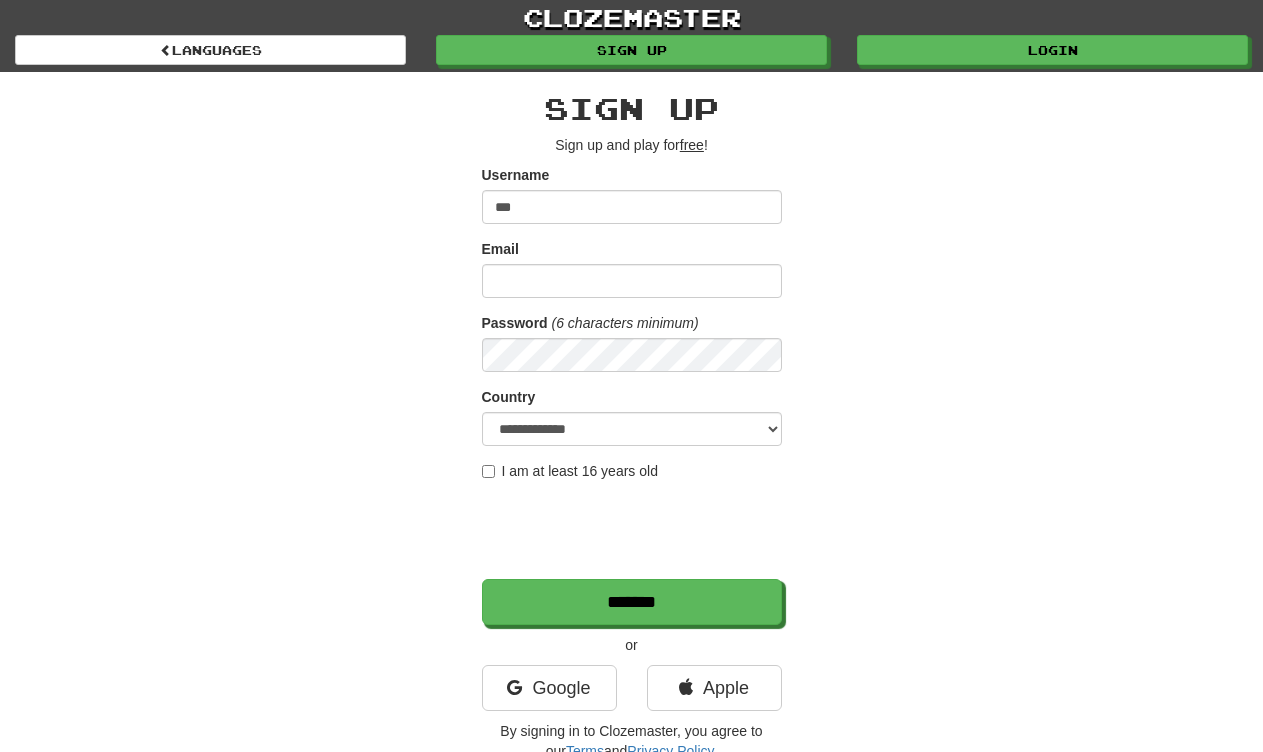 type on "**********" 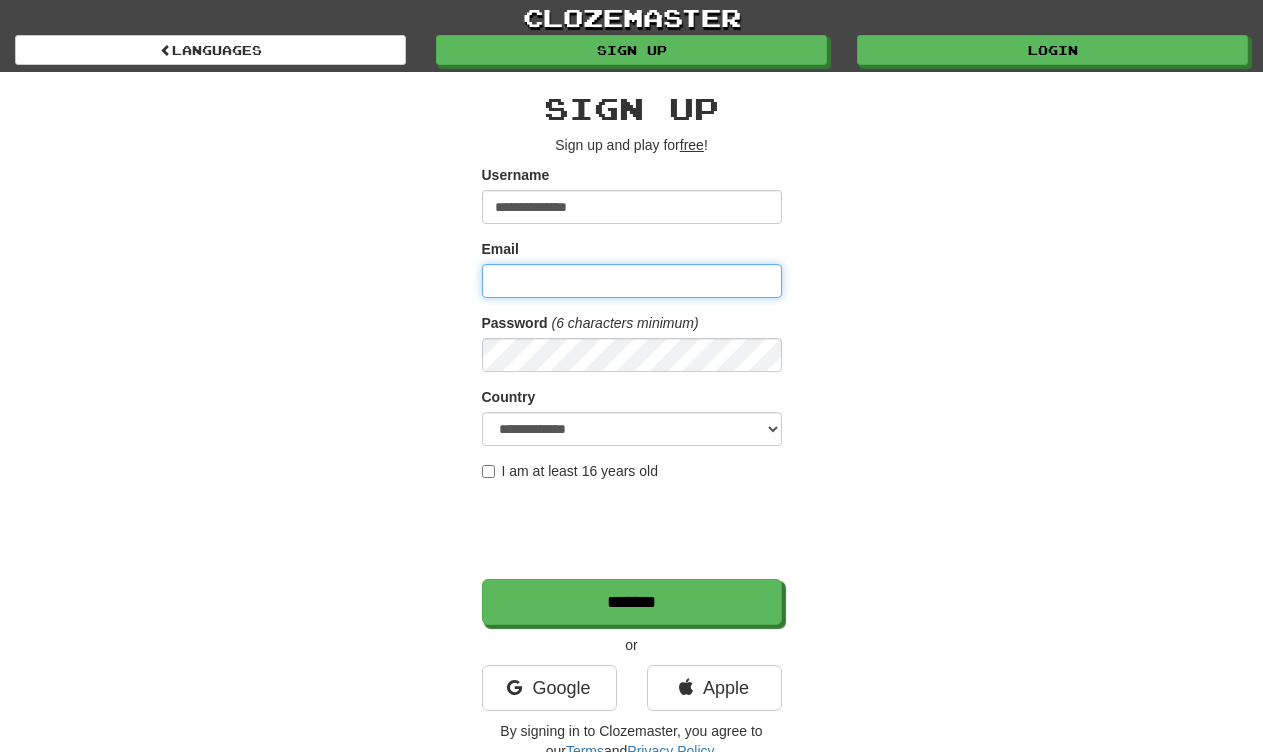 click on "Email" at bounding box center [632, 281] 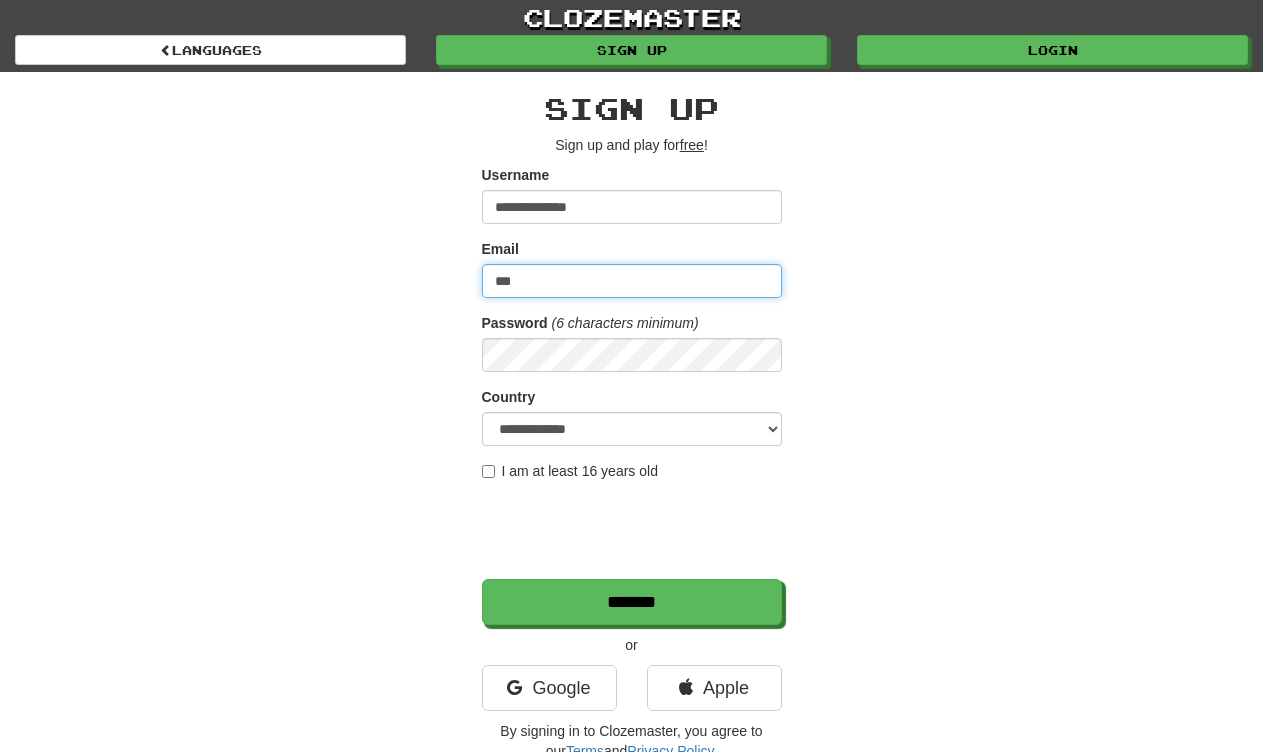 type on "**********" 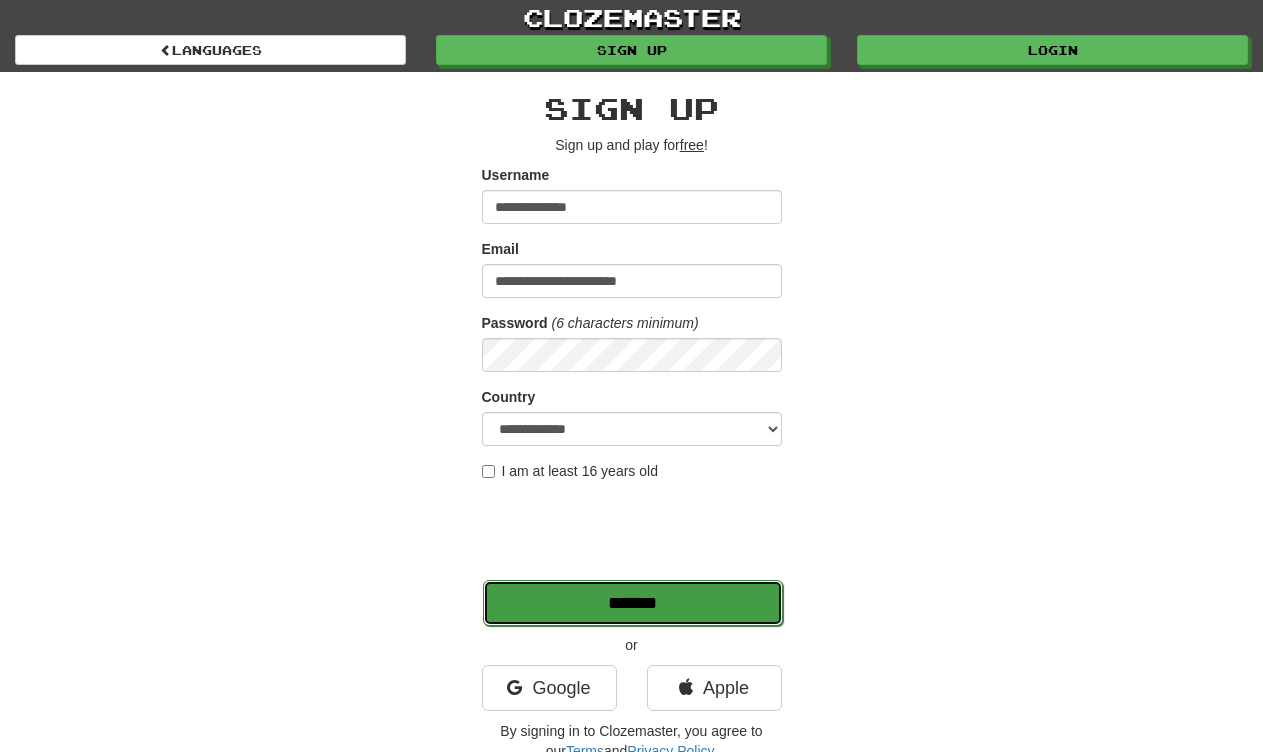 click on "*******" at bounding box center (633, 603) 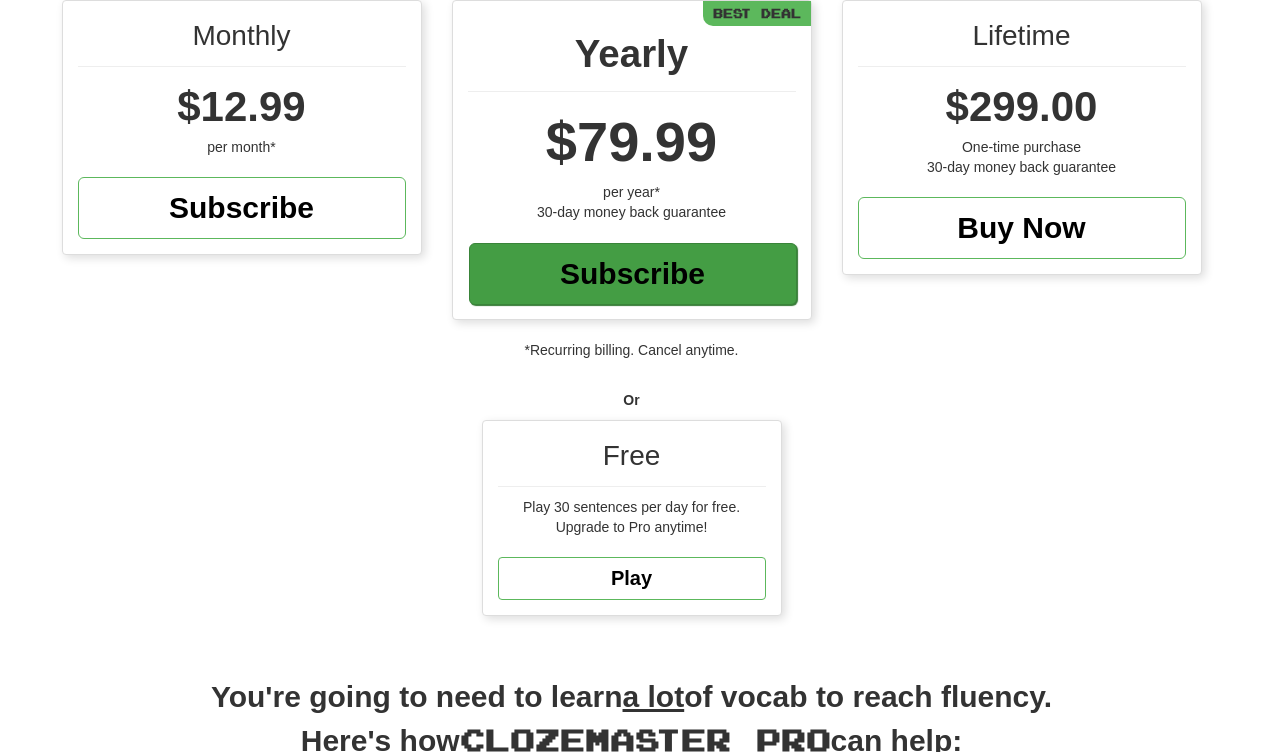 scroll, scrollTop: 226, scrollLeft: 0, axis: vertical 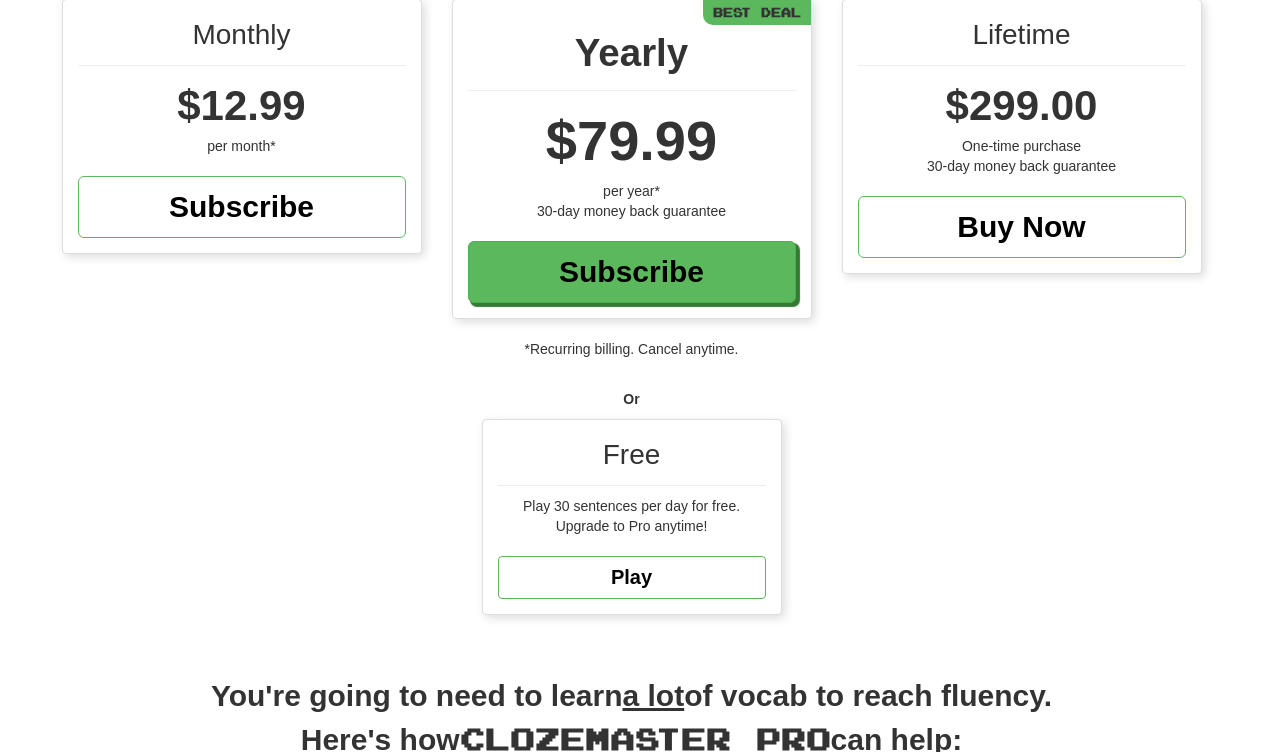 click on "Free" at bounding box center [632, 460] 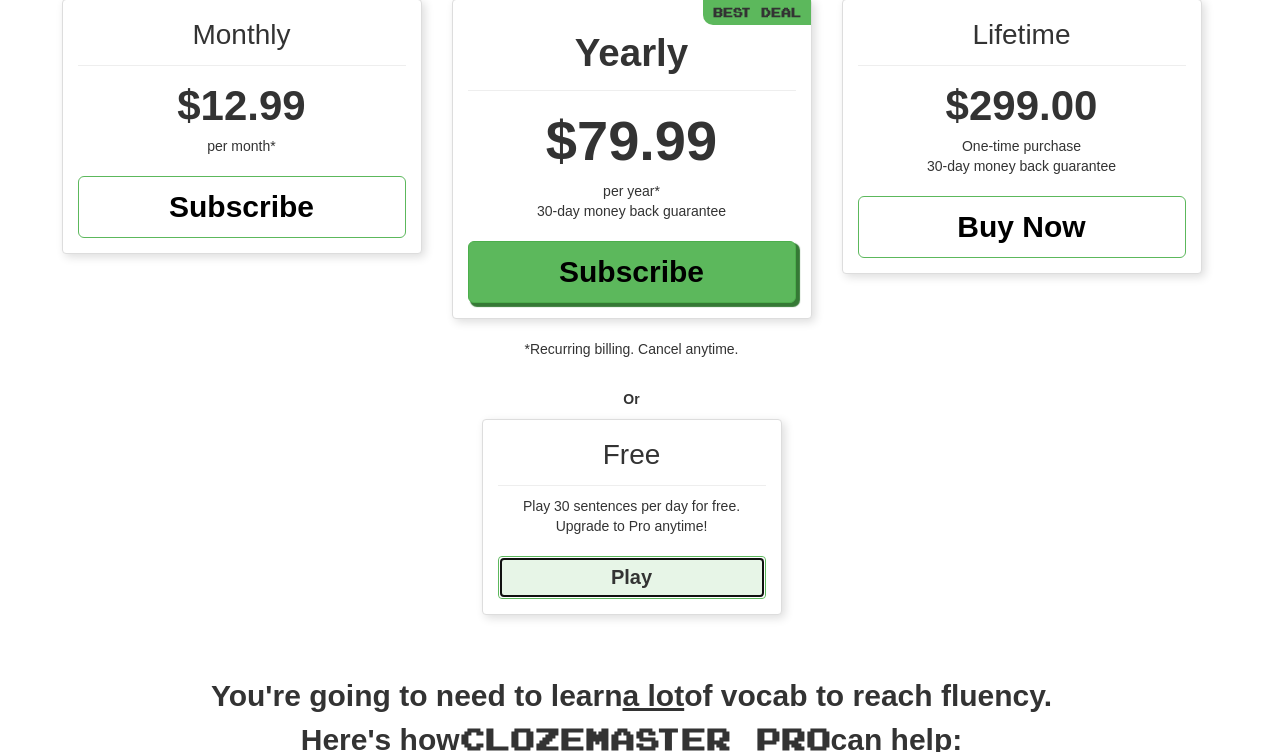click on "Play" at bounding box center (632, 577) 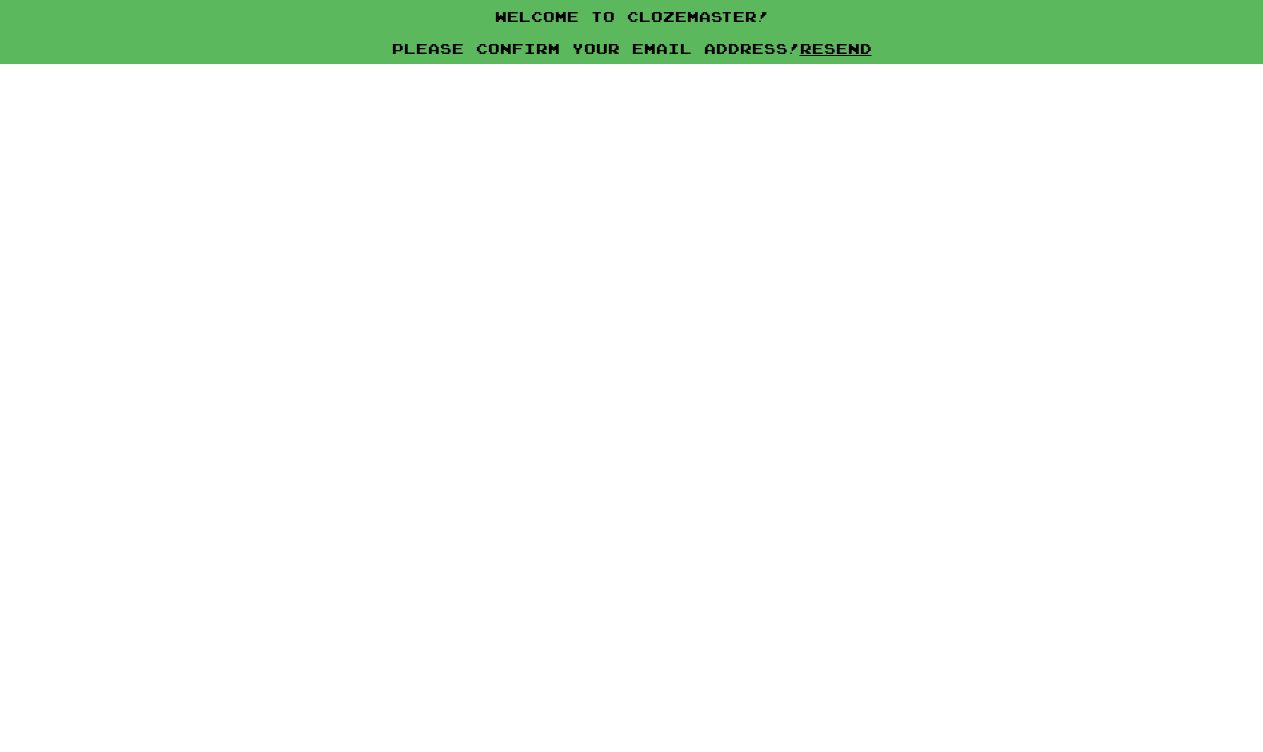 scroll, scrollTop: 0, scrollLeft: 0, axis: both 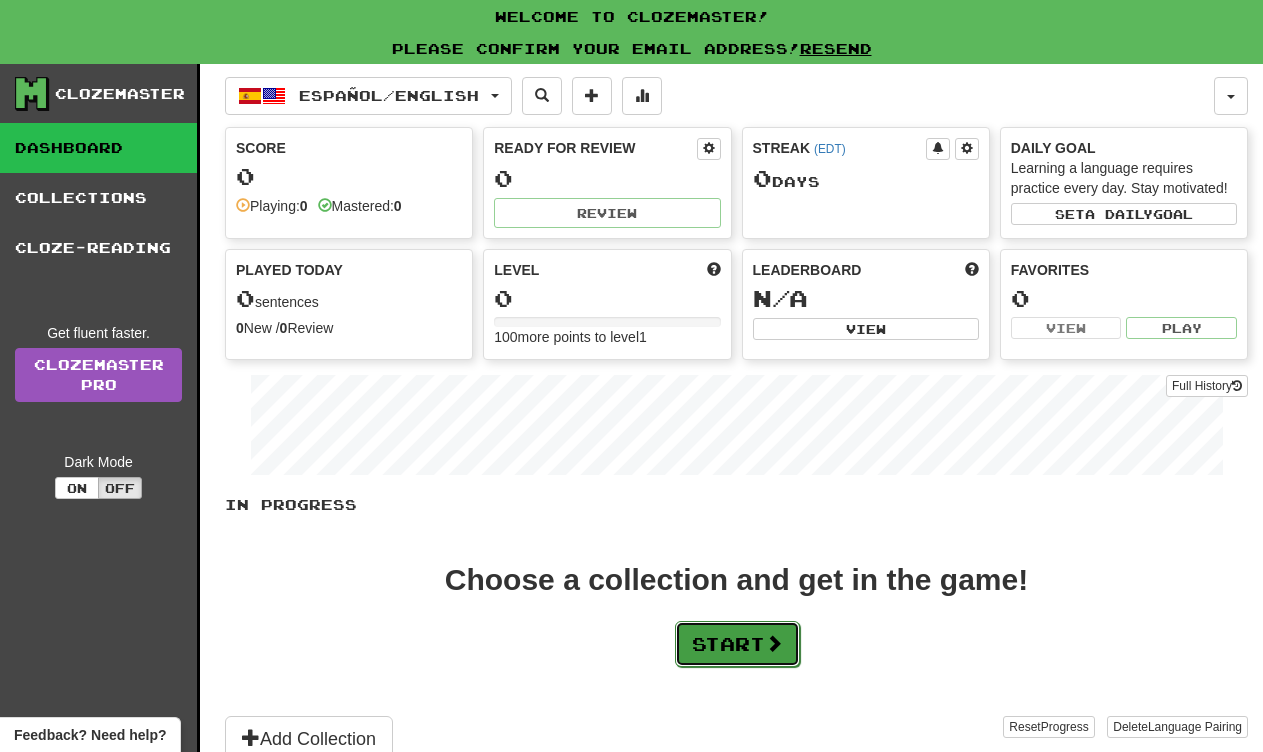 click on "Start" at bounding box center (737, 644) 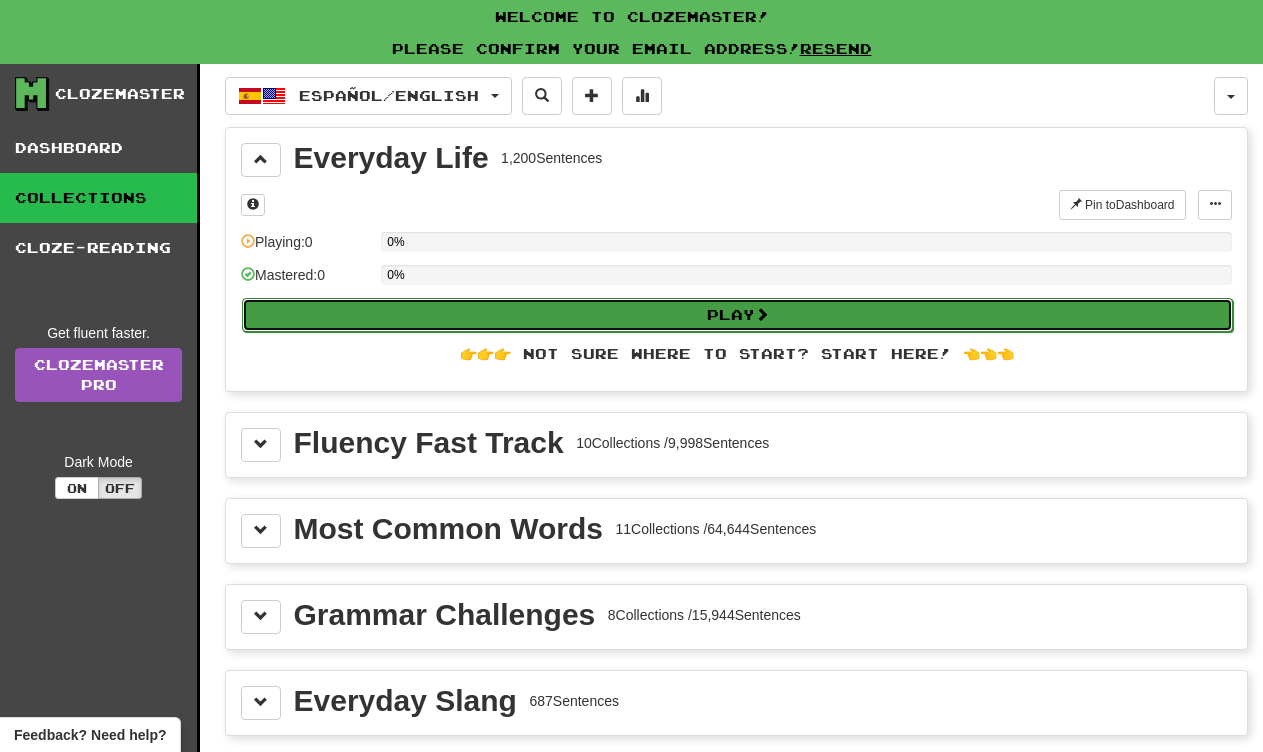 click on "Play" at bounding box center [737, 315] 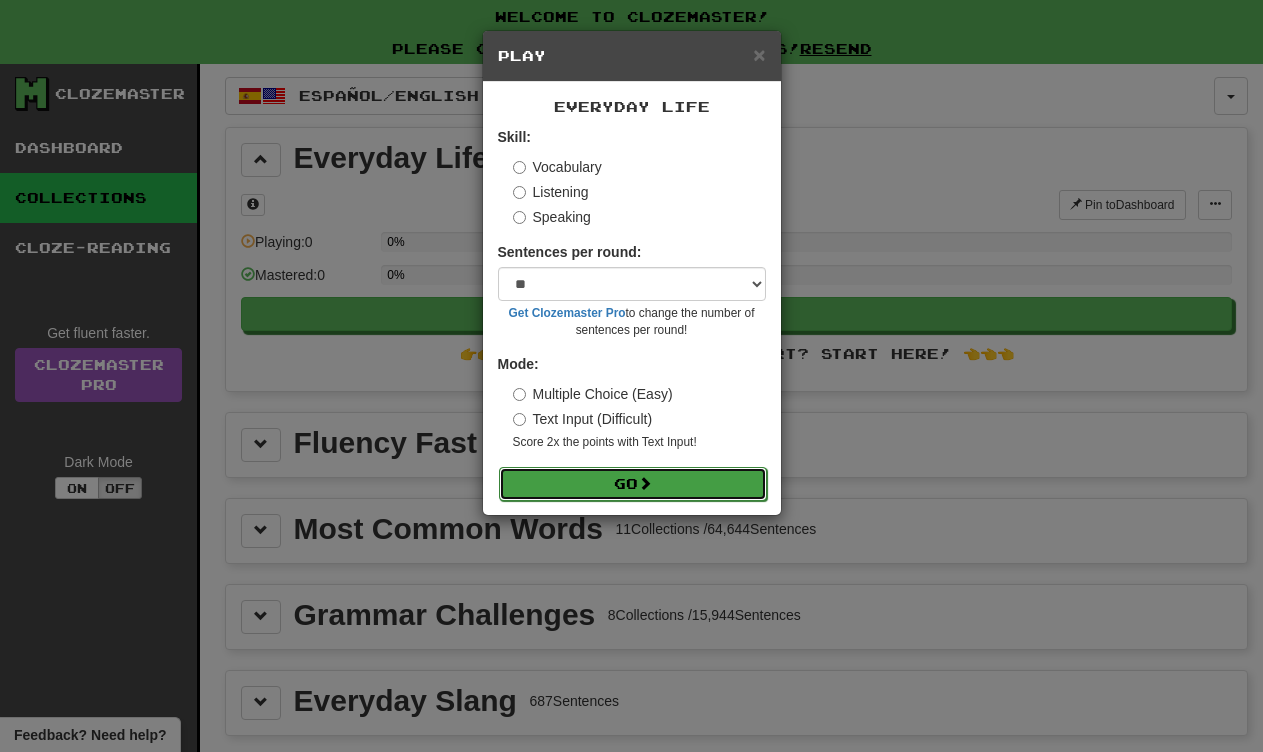click on "Go" at bounding box center [633, 484] 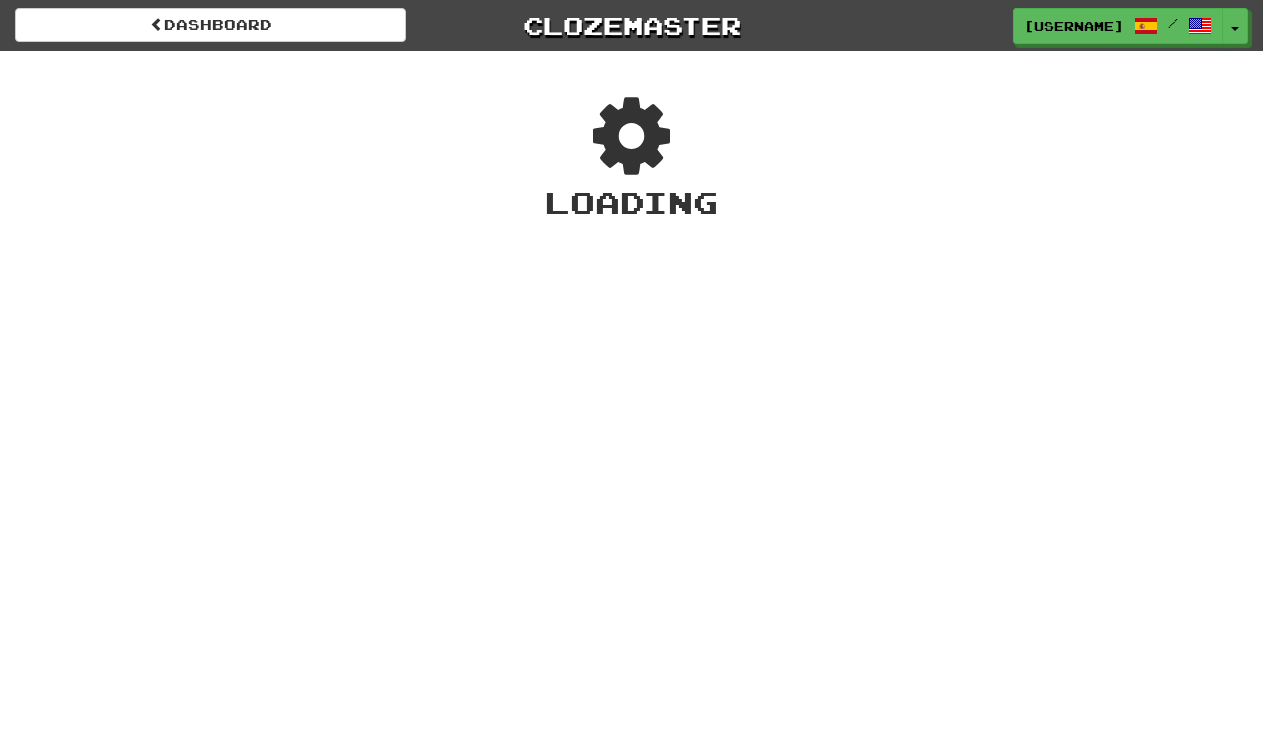 scroll, scrollTop: 0, scrollLeft: 0, axis: both 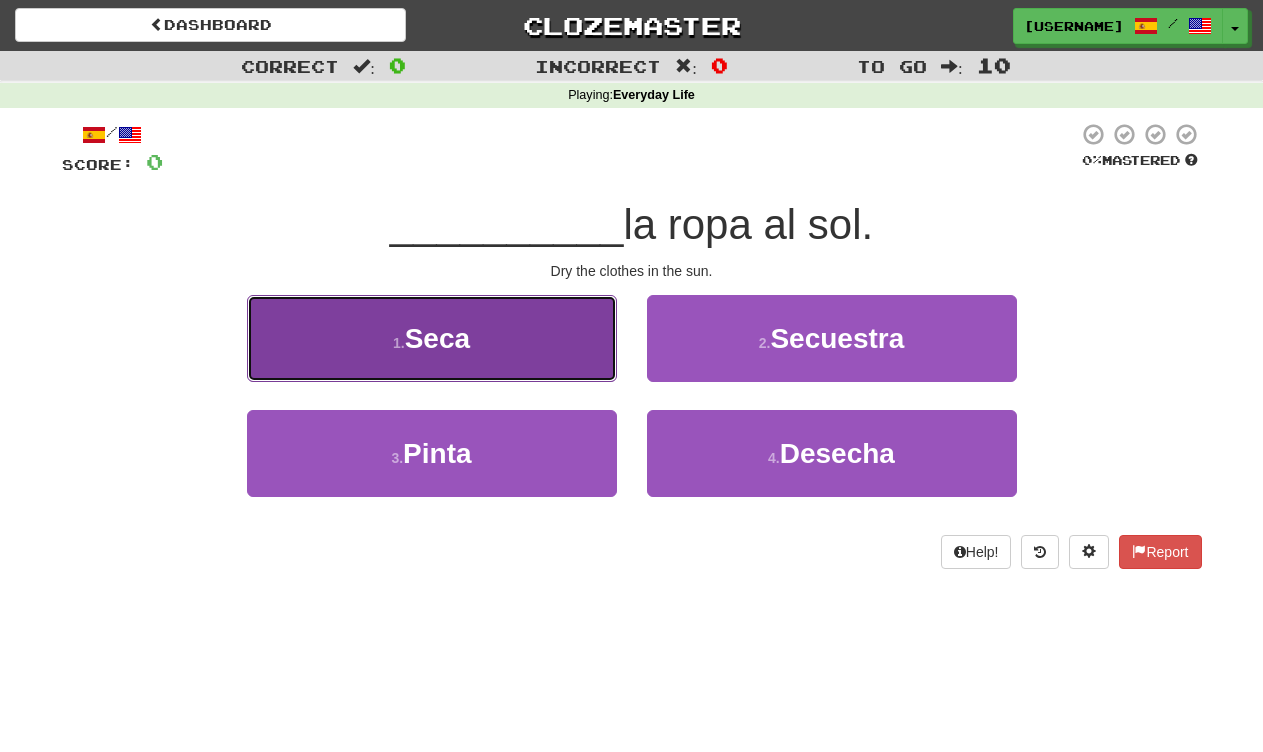 click on "1 .  Seca" at bounding box center (432, 338) 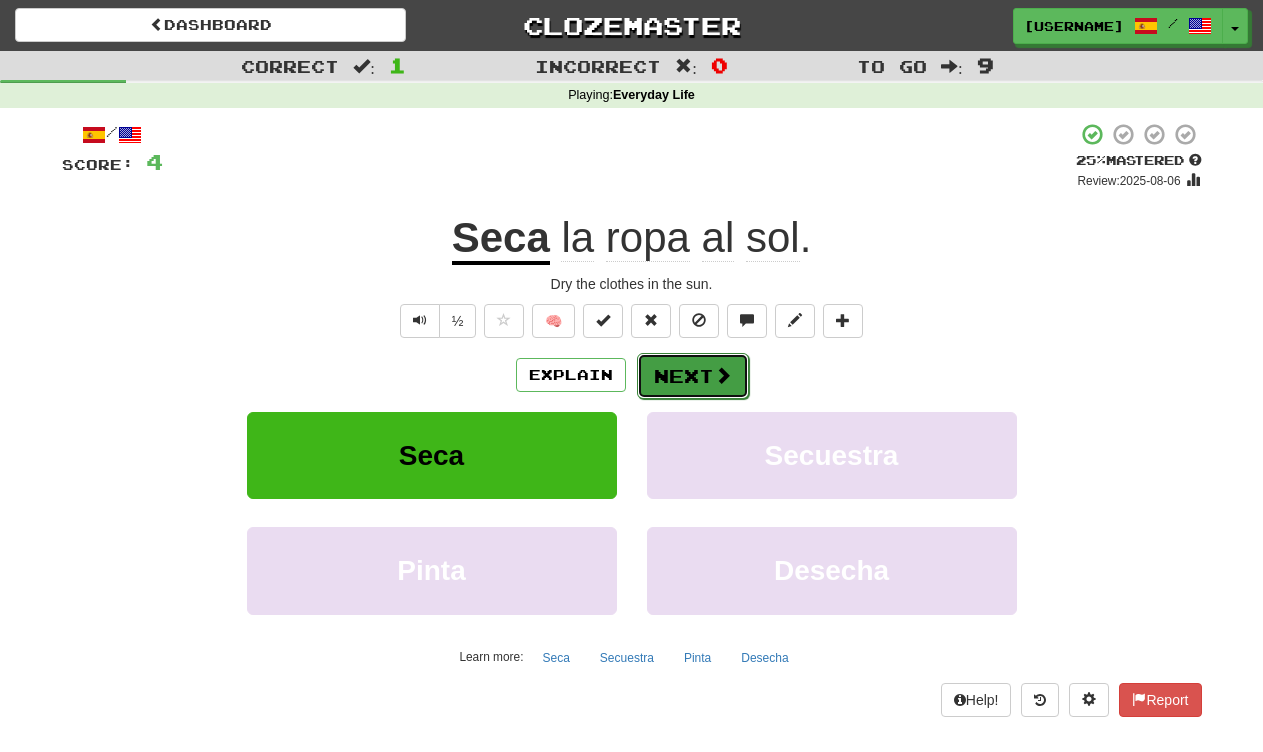 click on "Next" at bounding box center (693, 376) 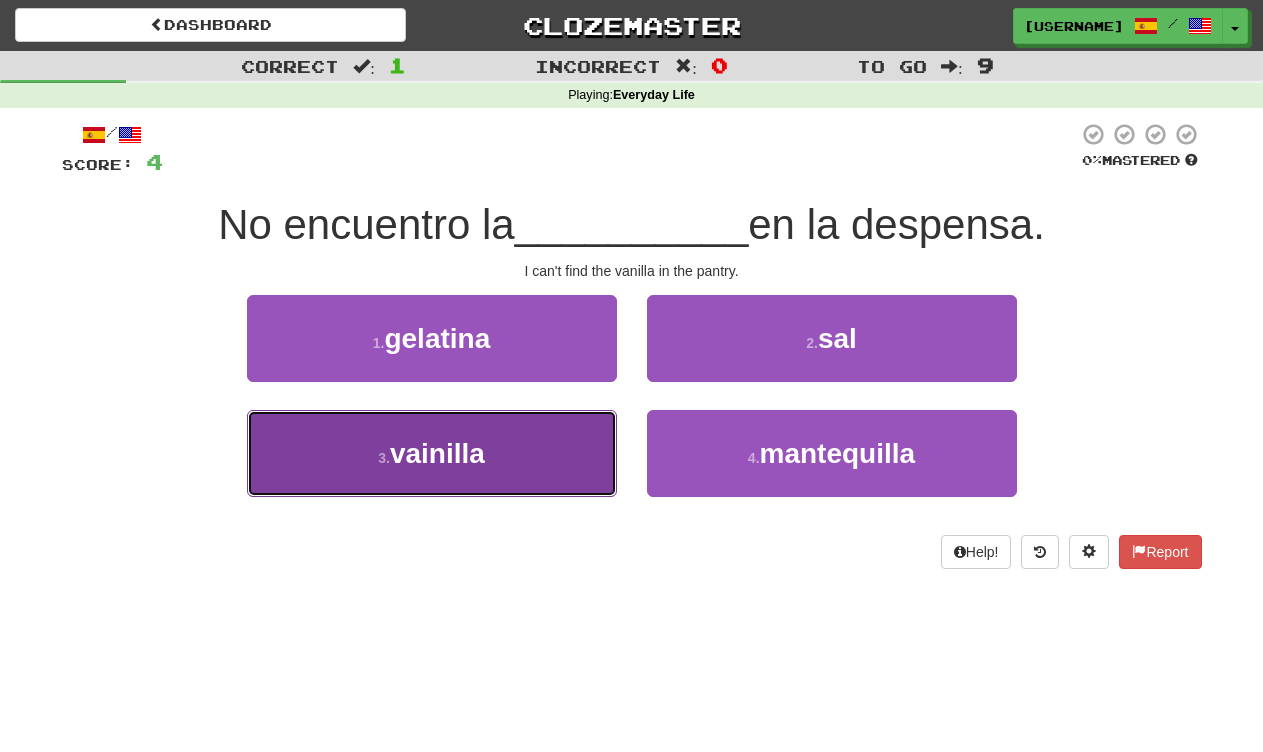 click on "3 .  vainilla" at bounding box center [432, 453] 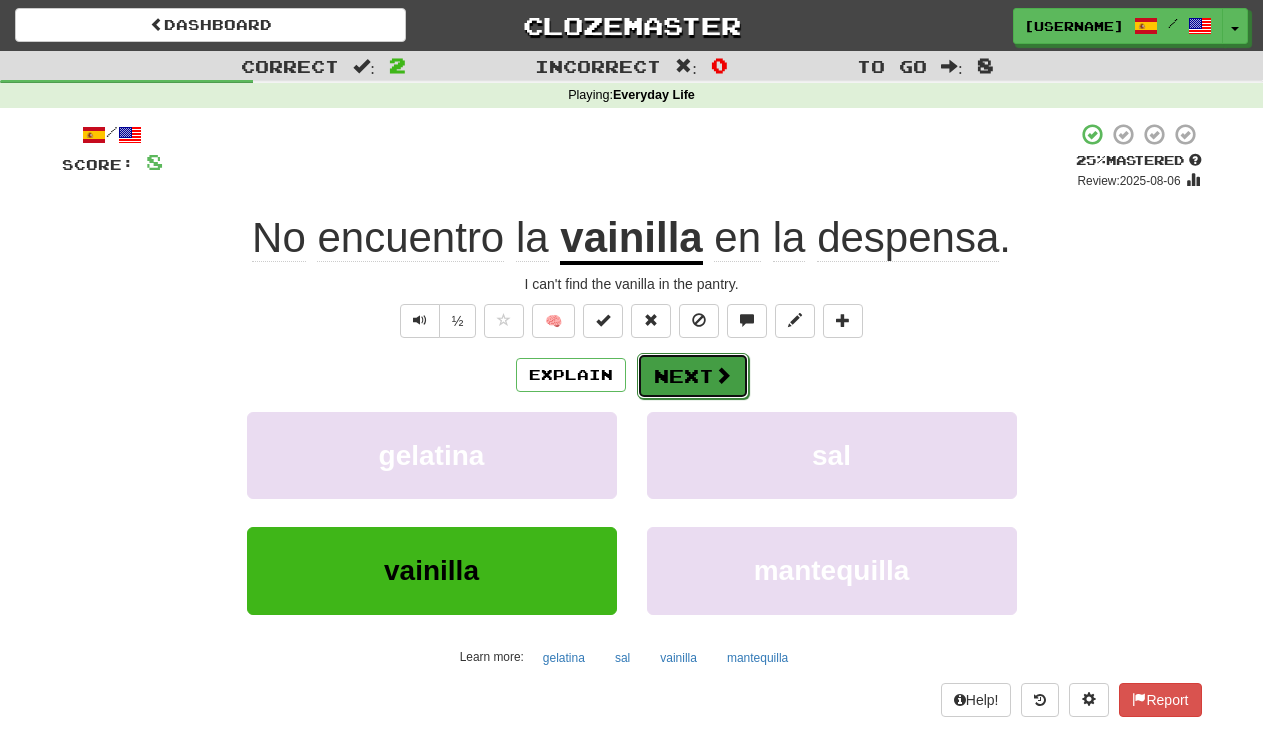 click on "Next" at bounding box center (693, 376) 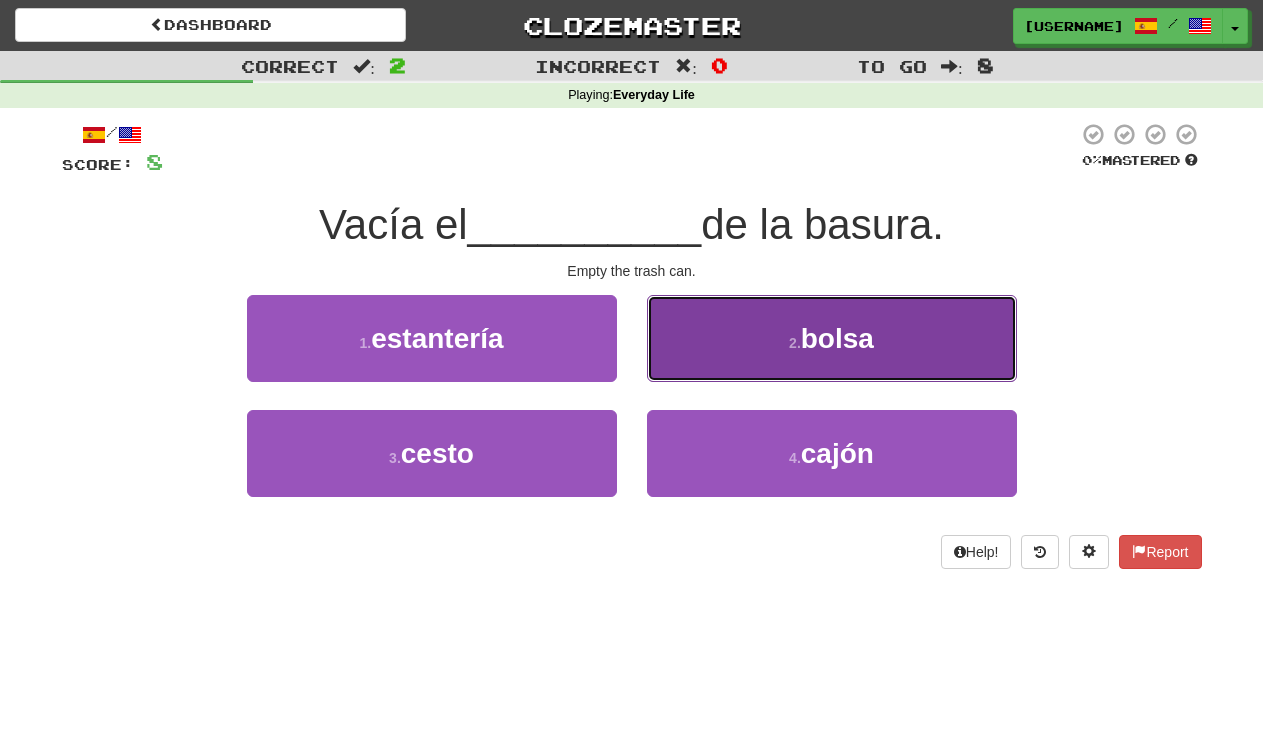 click on "2 .  bolsa" at bounding box center [832, 338] 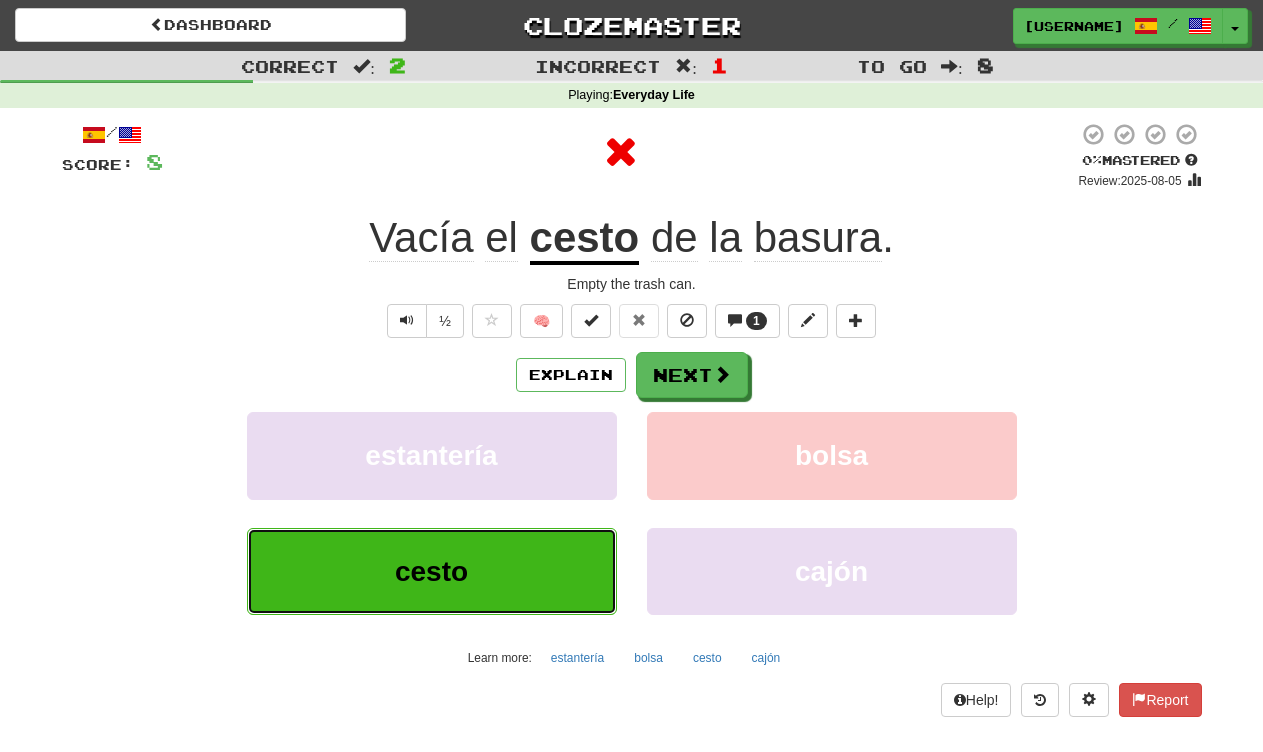 click on "cesto" at bounding box center (432, 571) 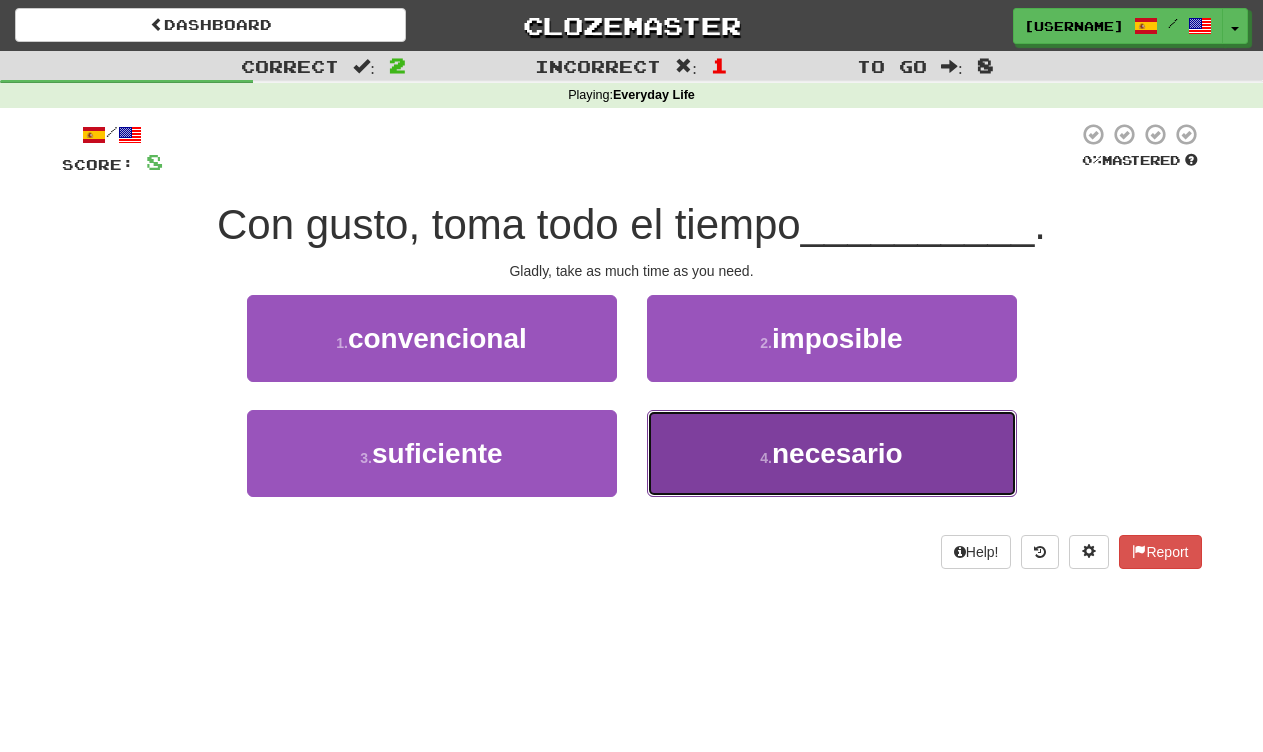 click on "necesario" at bounding box center [837, 453] 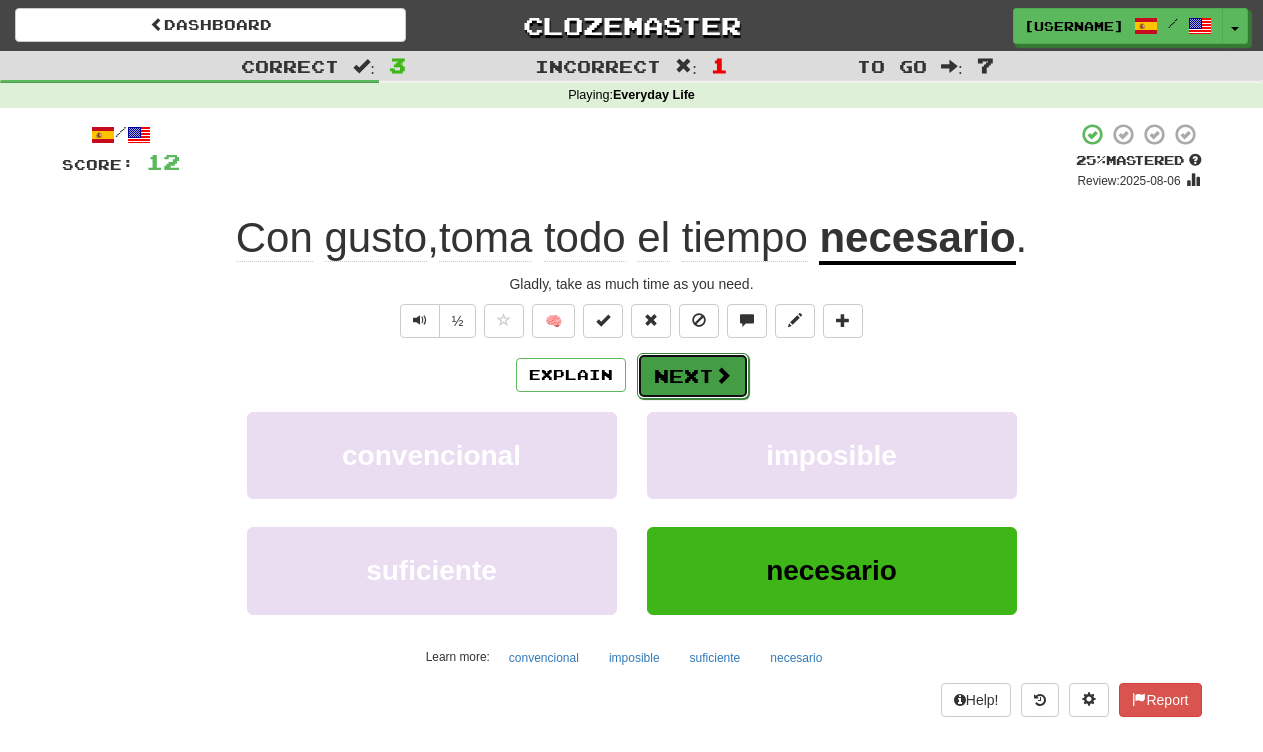 click on "Next" at bounding box center (693, 376) 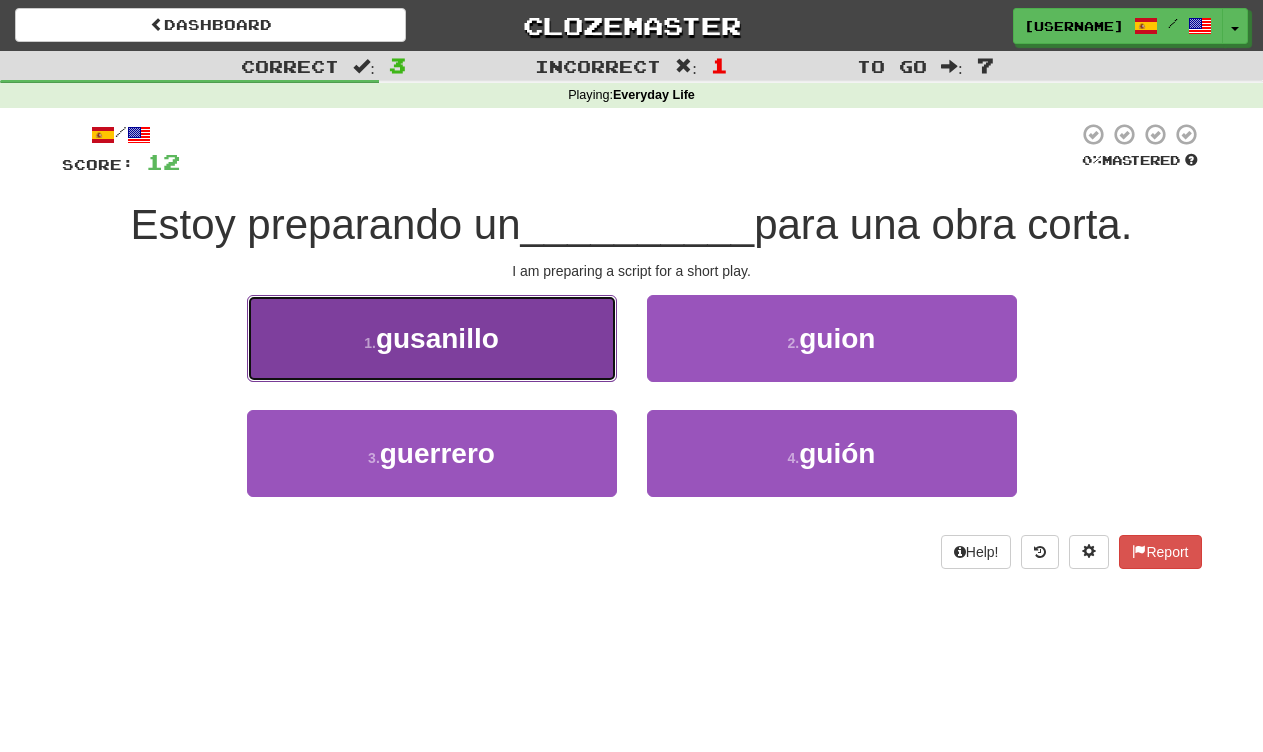 click on "1 .  gusanillo" at bounding box center [432, 338] 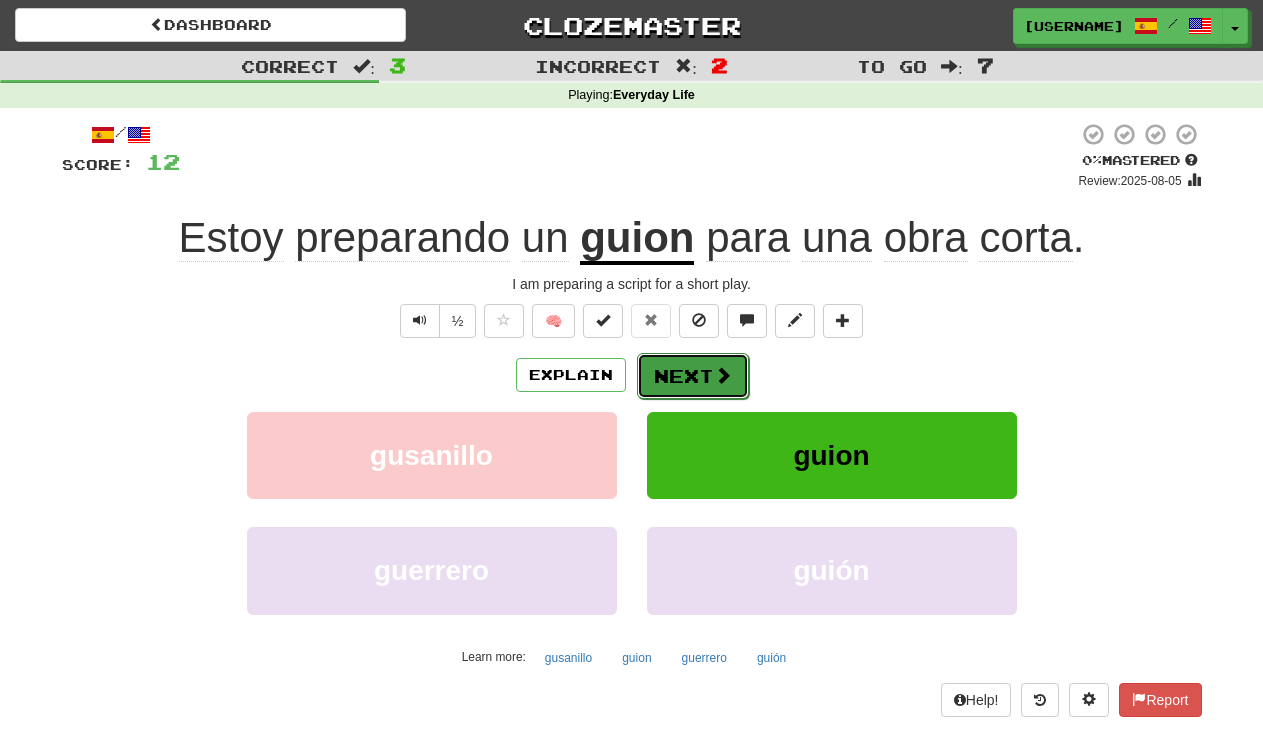 click on "Next" at bounding box center (693, 376) 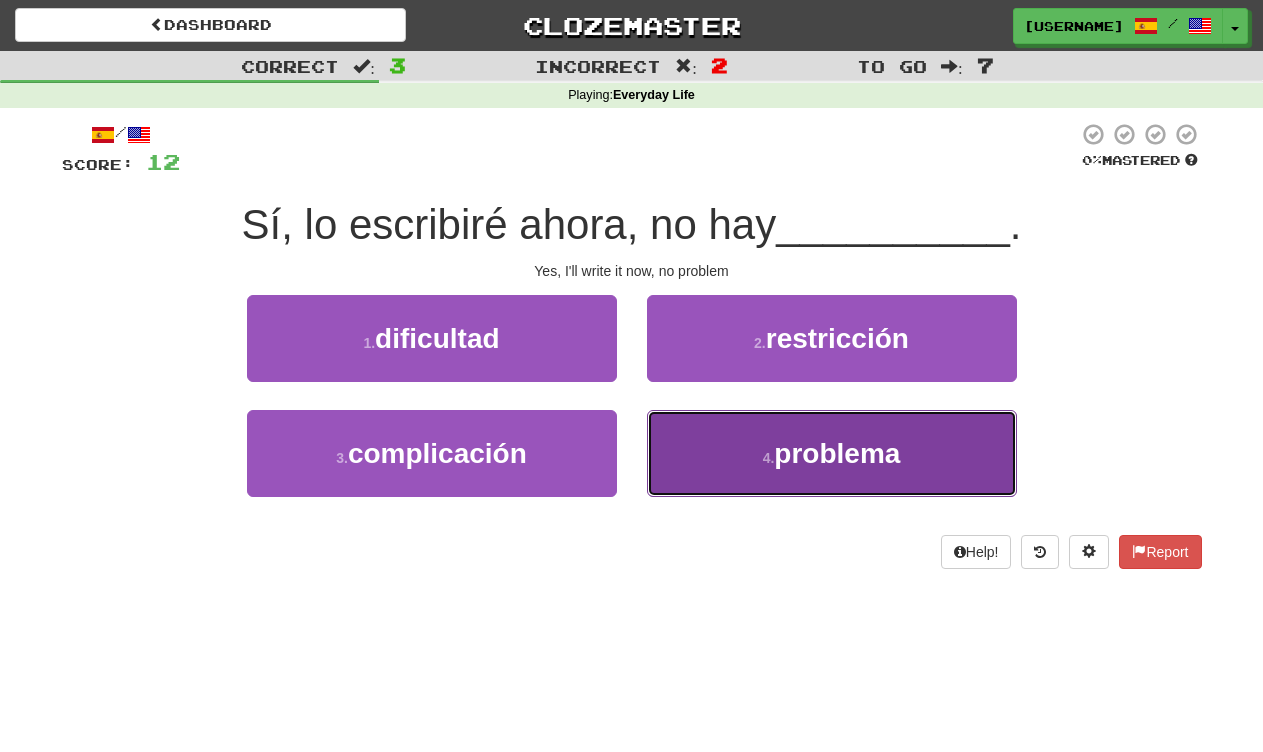 click on "4 .  problema" at bounding box center (832, 453) 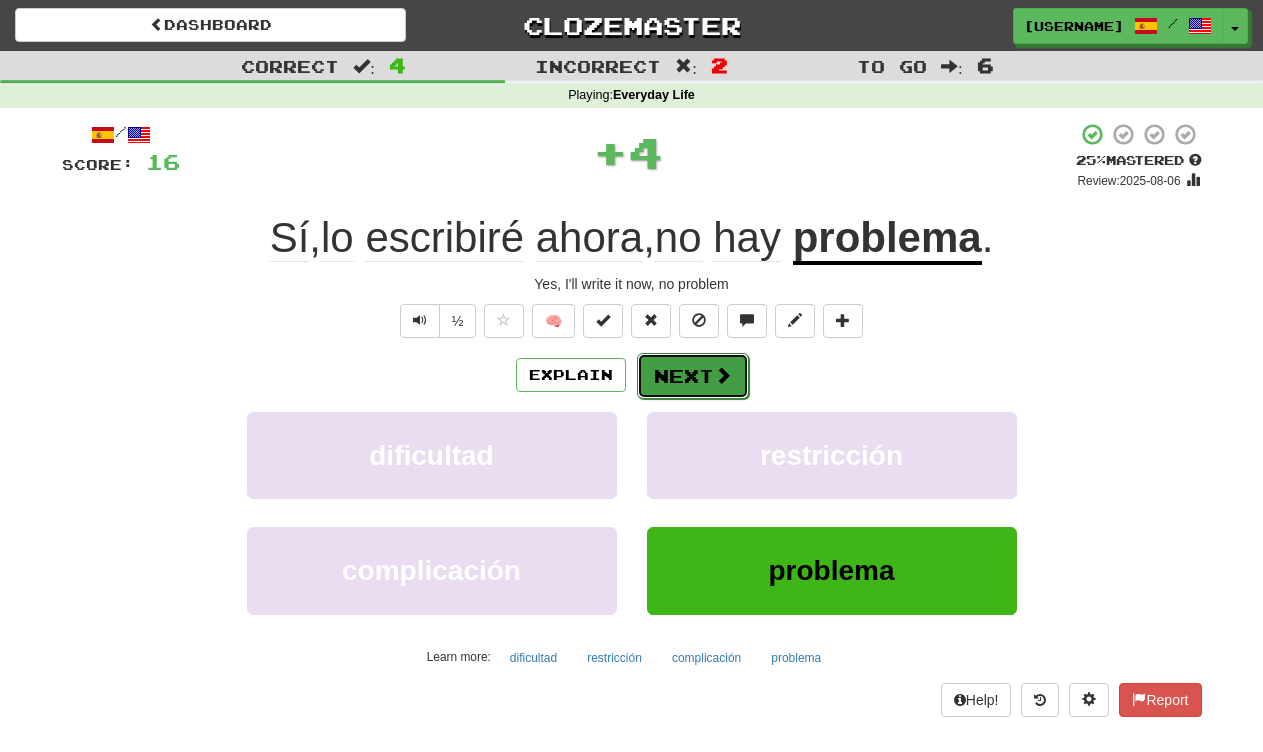 click on "Next" at bounding box center [693, 376] 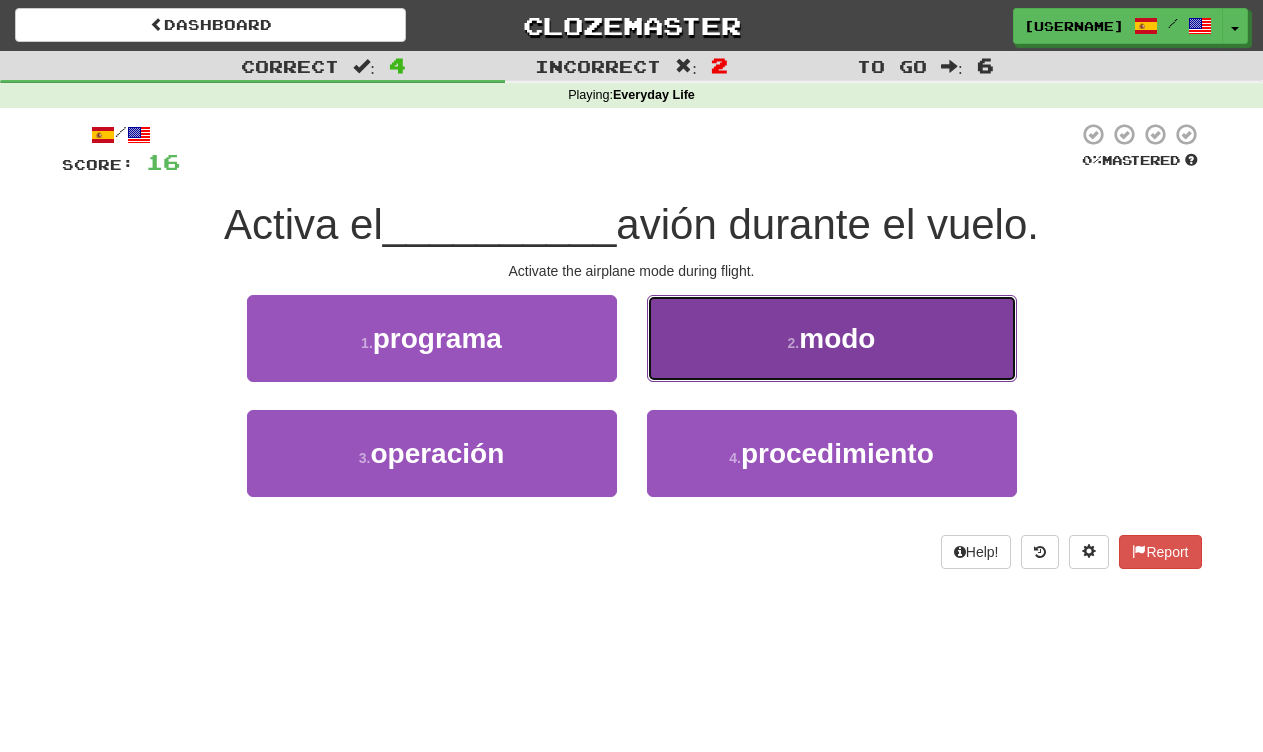 click on "2 .  modo" at bounding box center (832, 338) 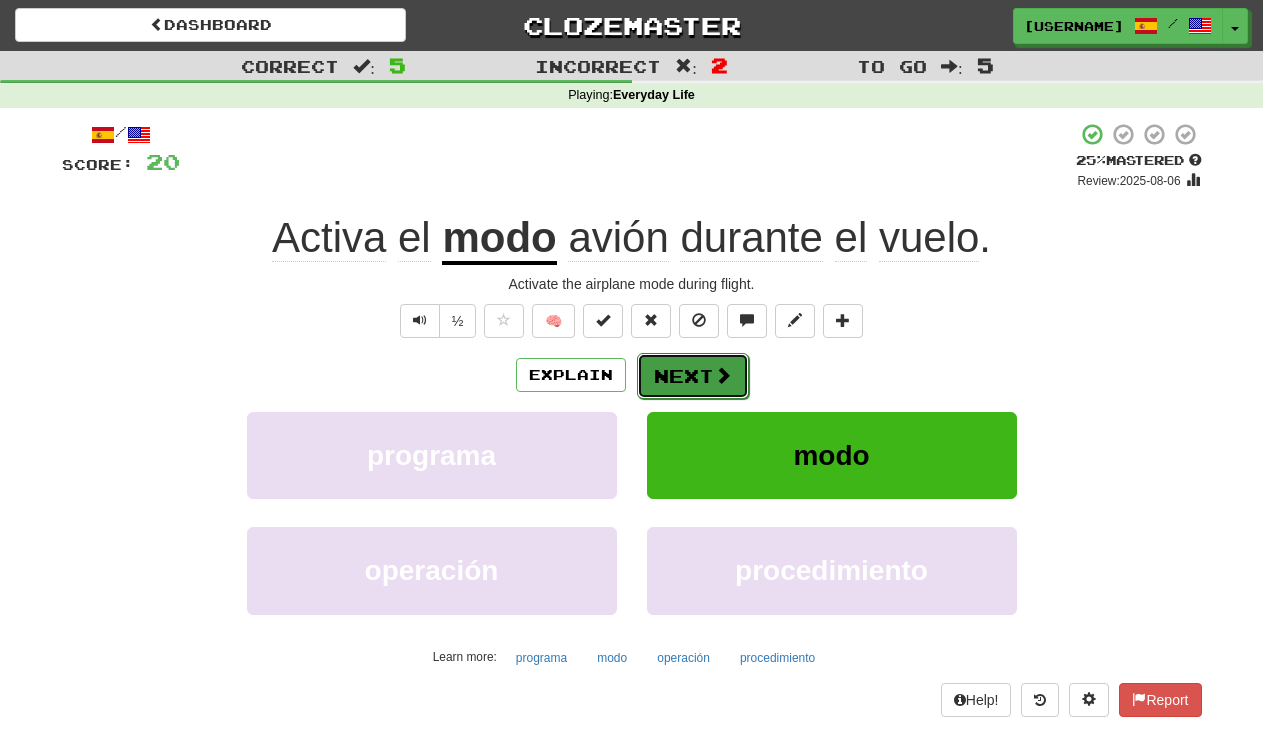click on "Next" at bounding box center (693, 376) 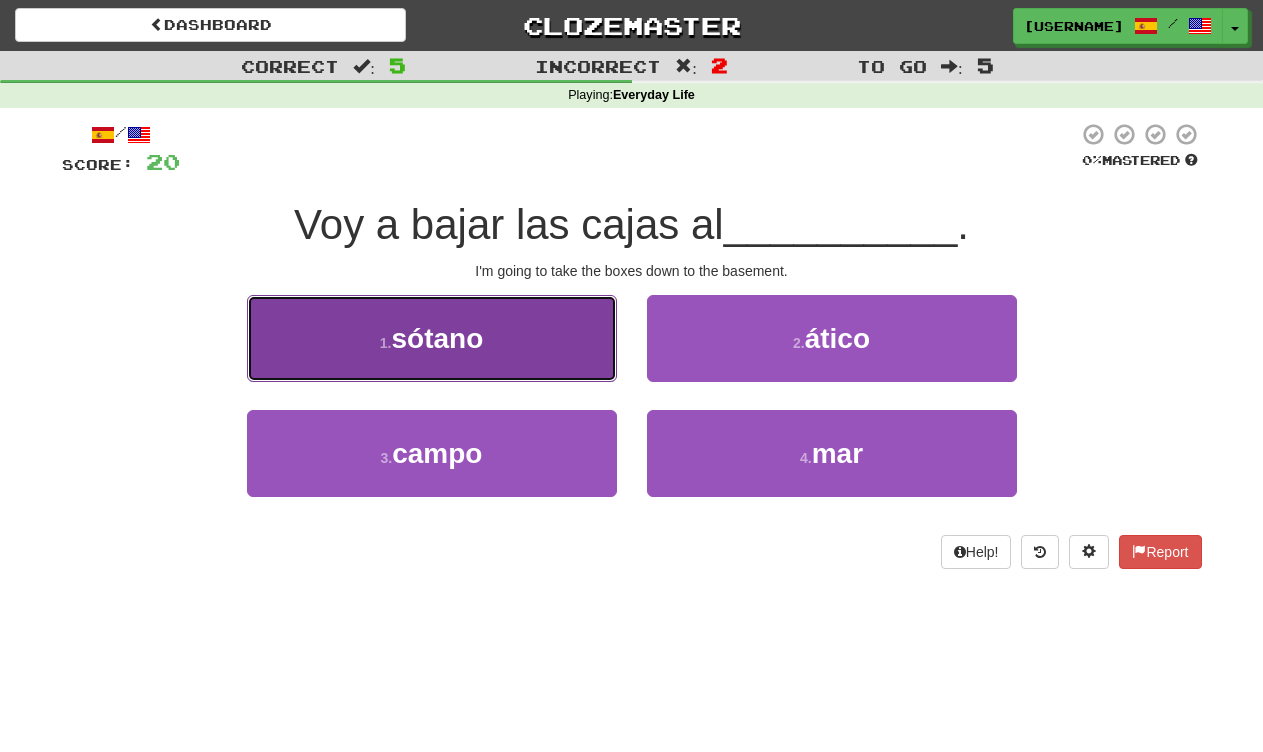 click on "sótano" at bounding box center [437, 338] 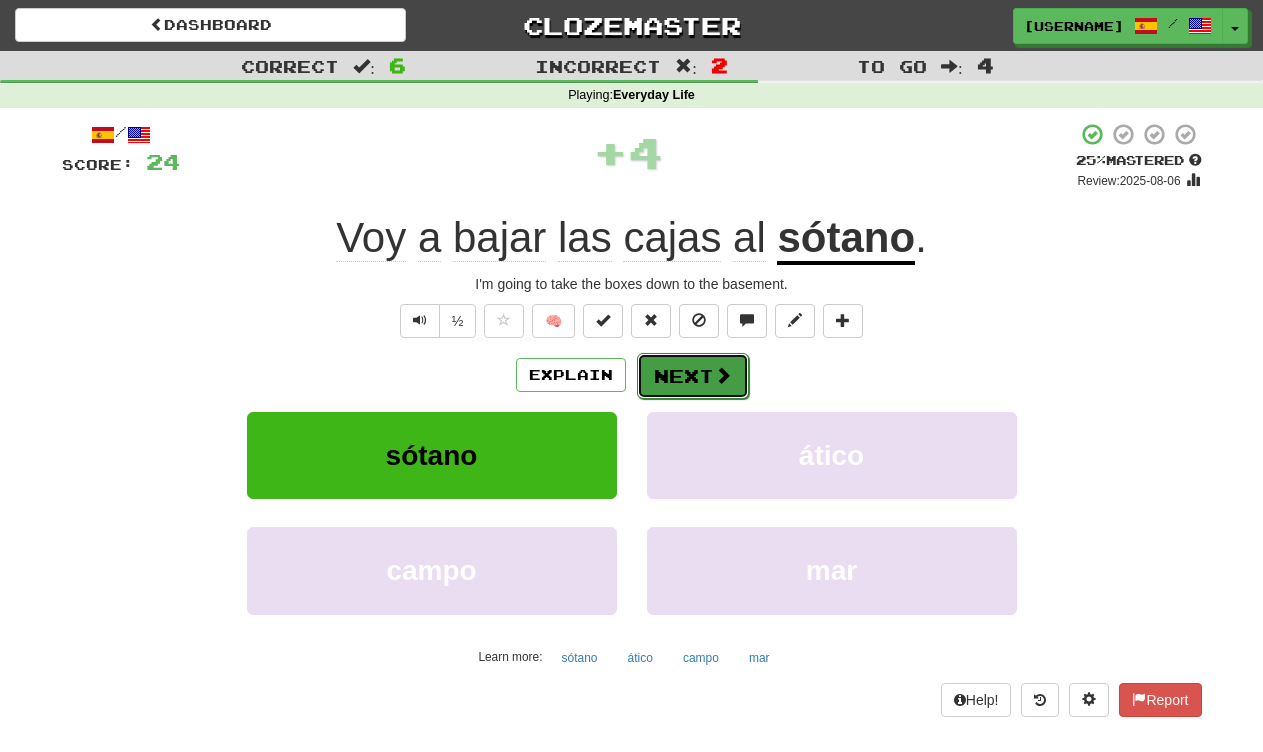 click on "Next" at bounding box center (693, 376) 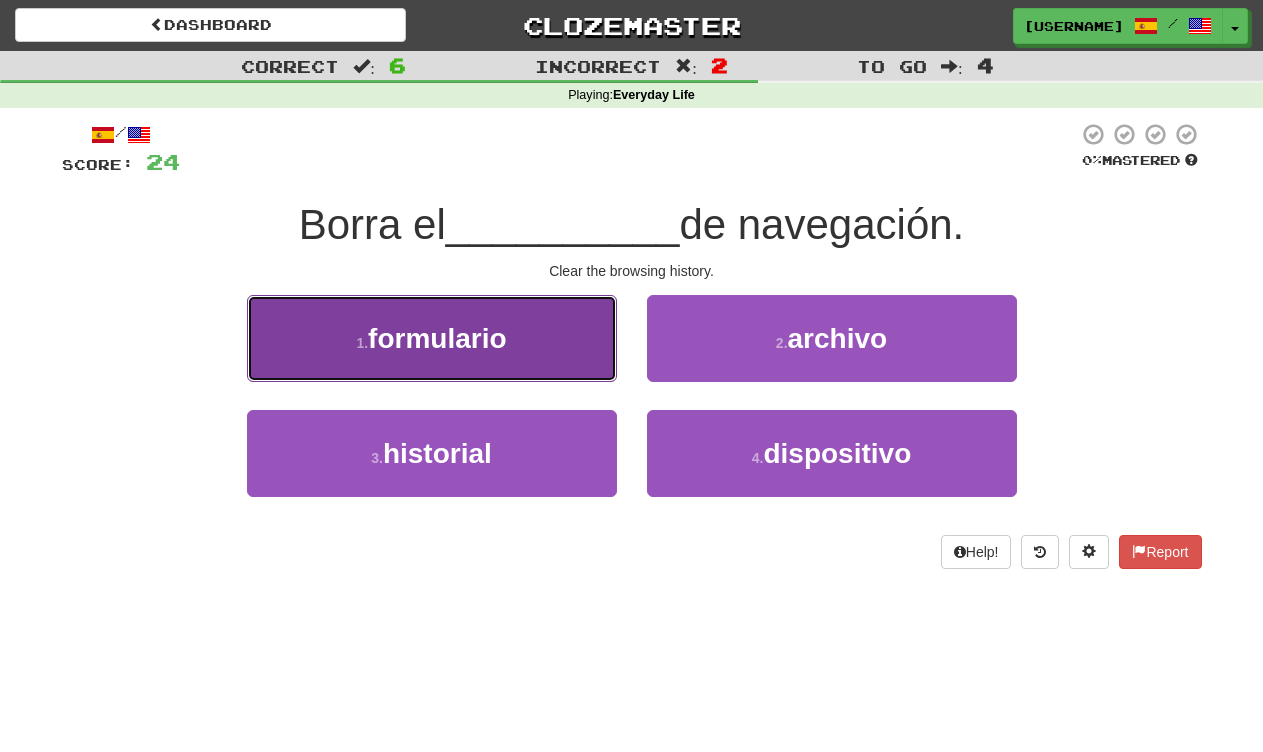 click on "1 .  formulario" at bounding box center [432, 338] 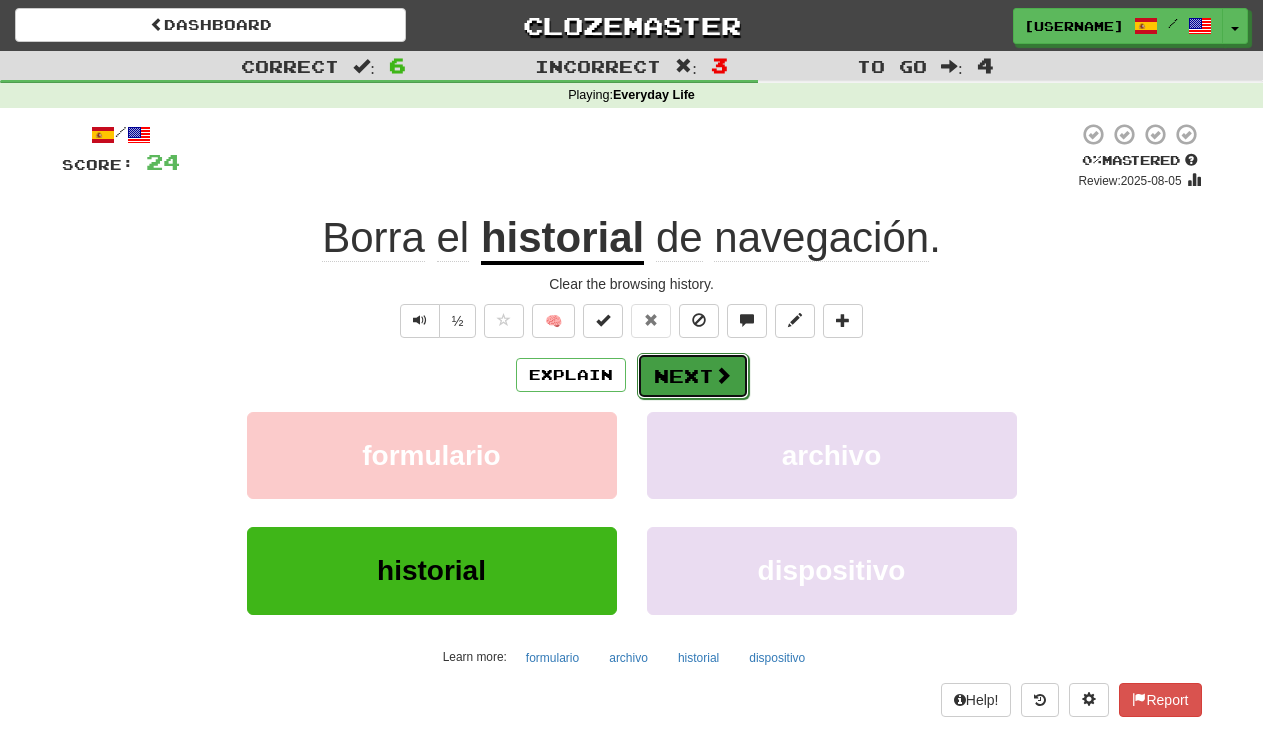 click on "Next" at bounding box center (693, 376) 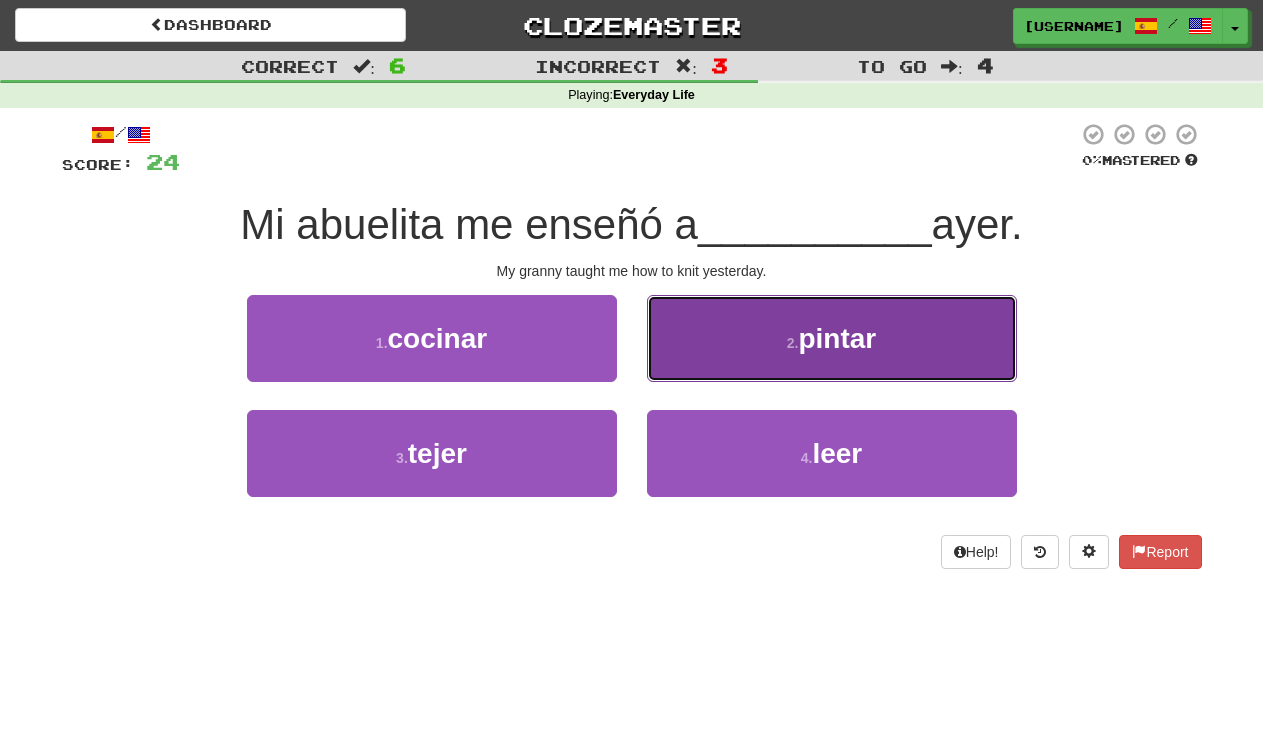 click on "2 .  pintar" at bounding box center (832, 338) 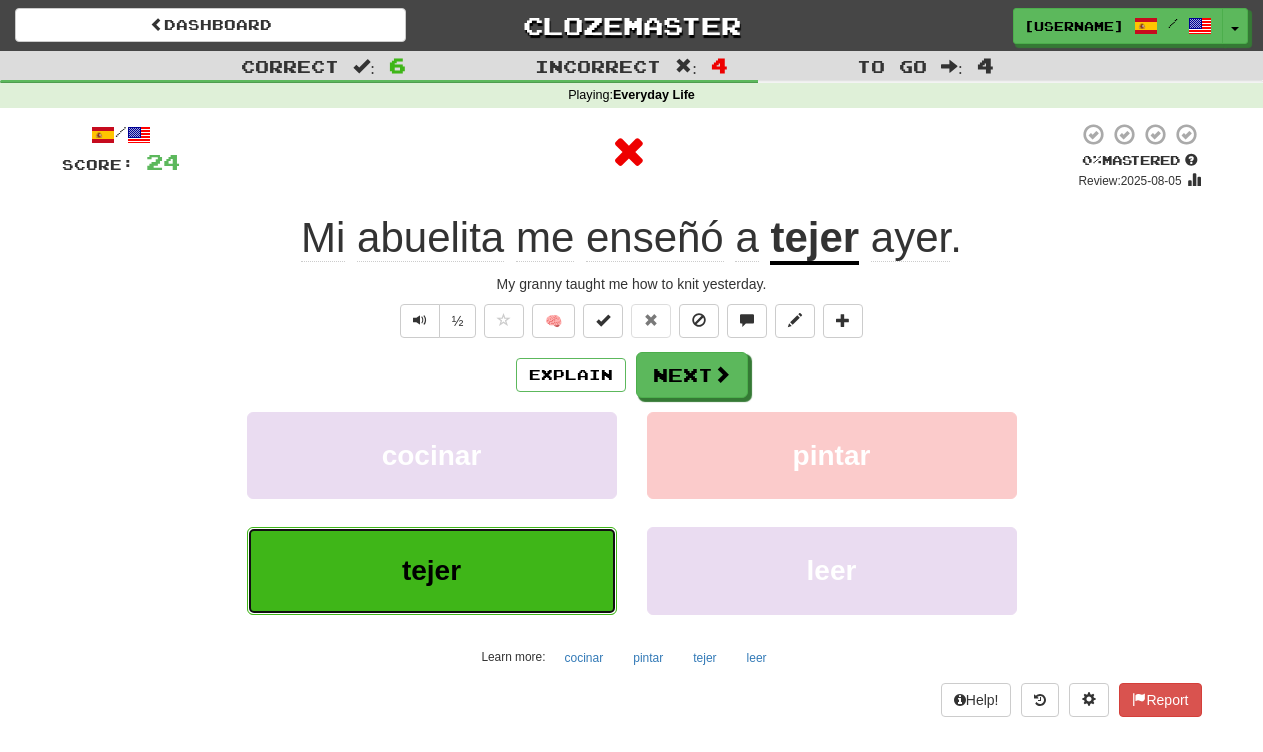 click on "tejer" at bounding box center (432, 570) 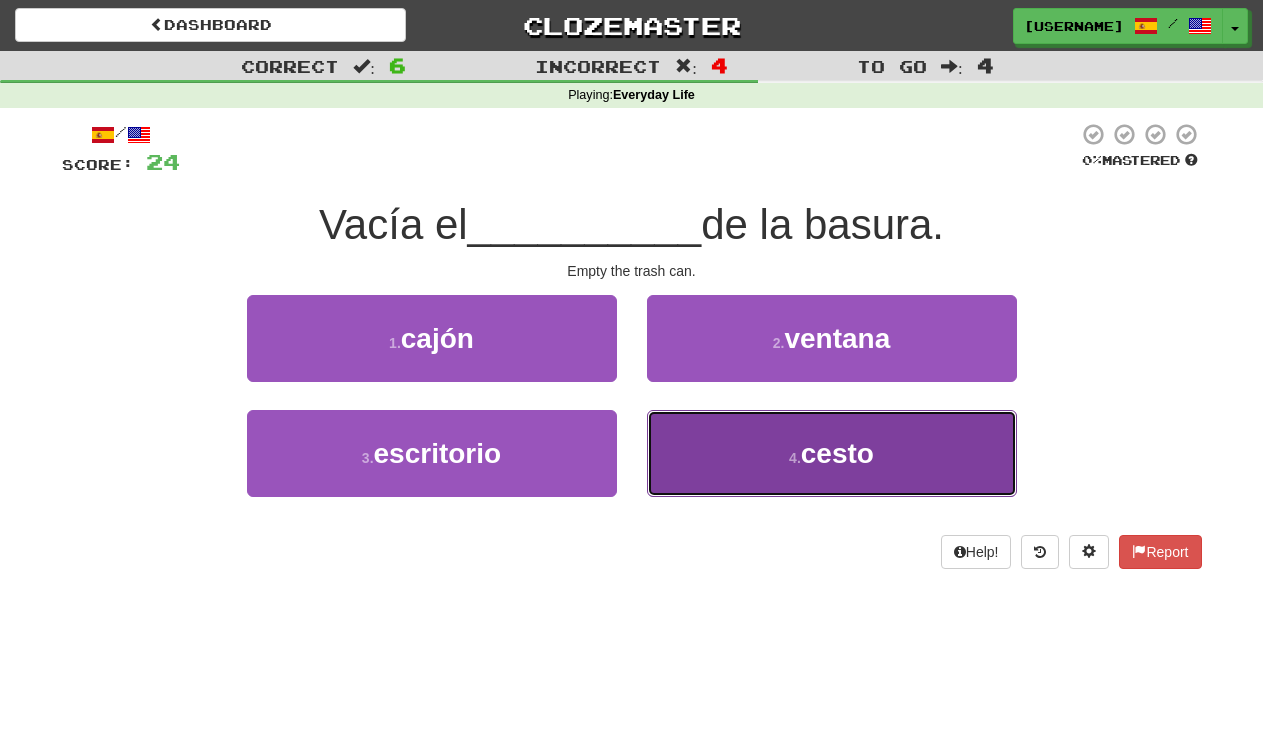 click on "4 .  cesto" at bounding box center [832, 453] 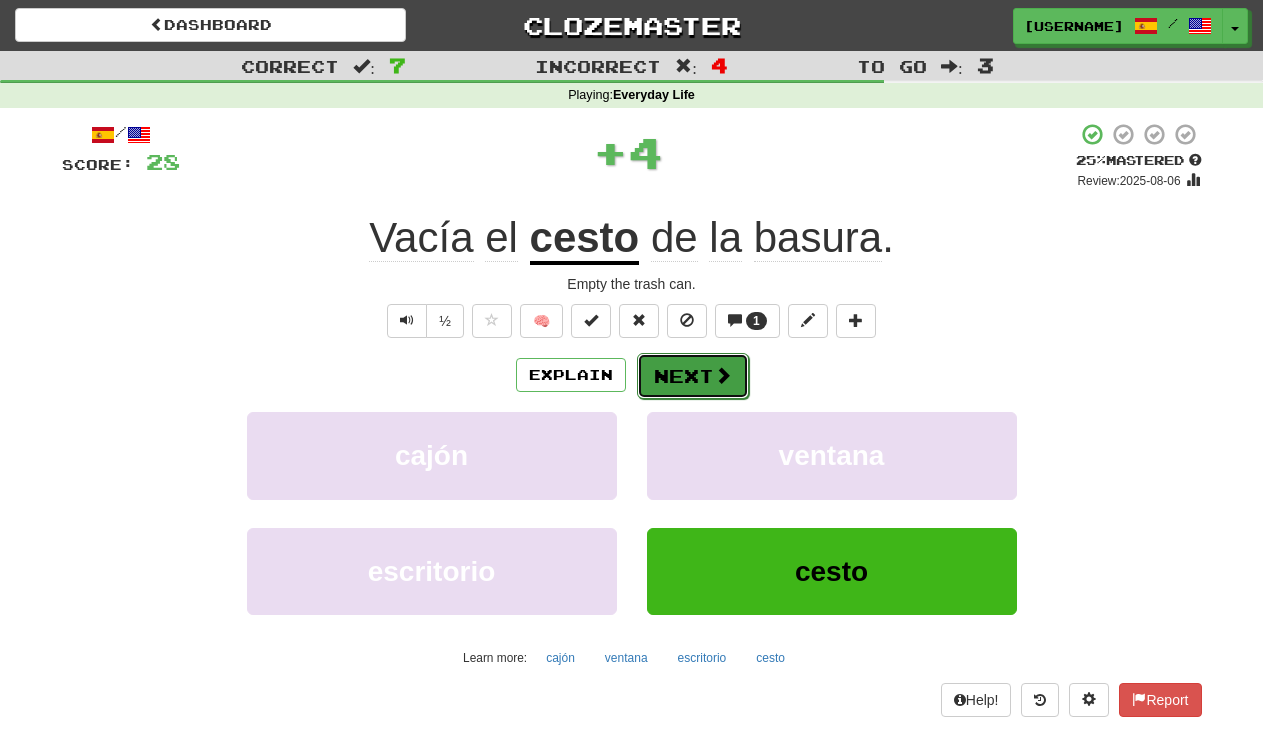 click on "Next" at bounding box center [693, 376] 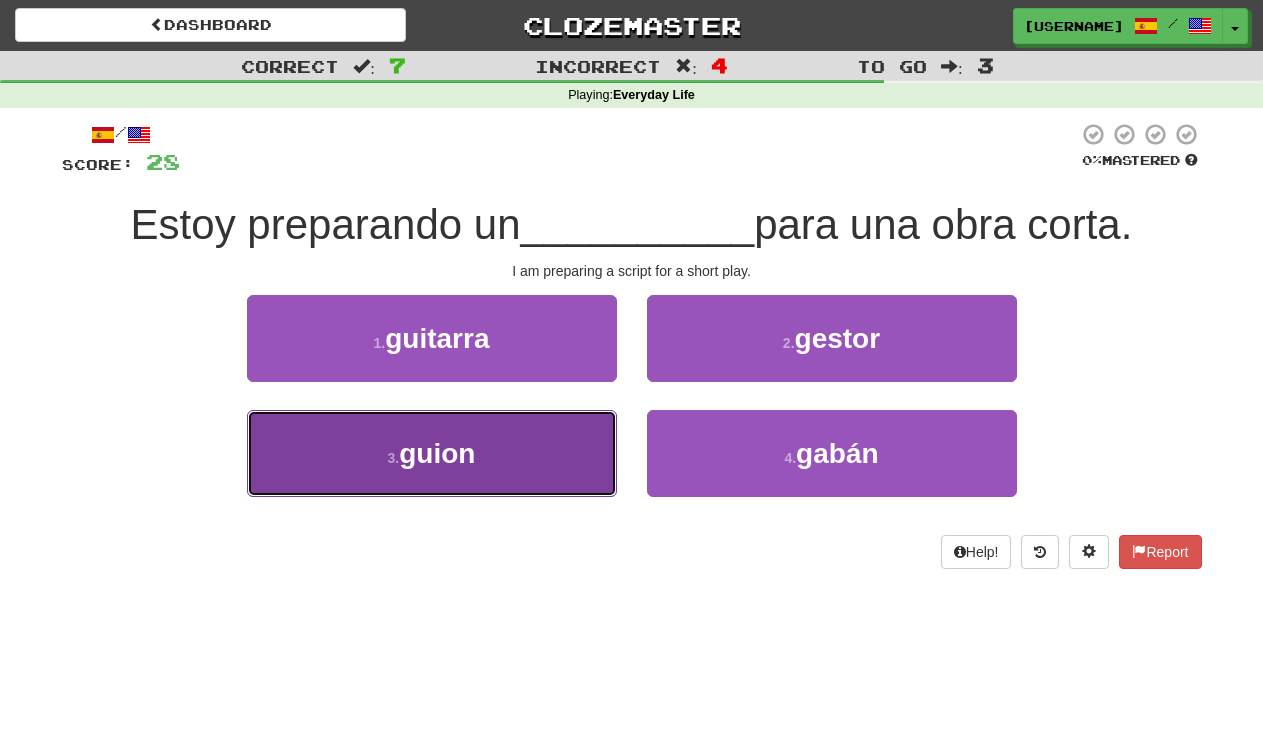 click on "guion" at bounding box center (437, 453) 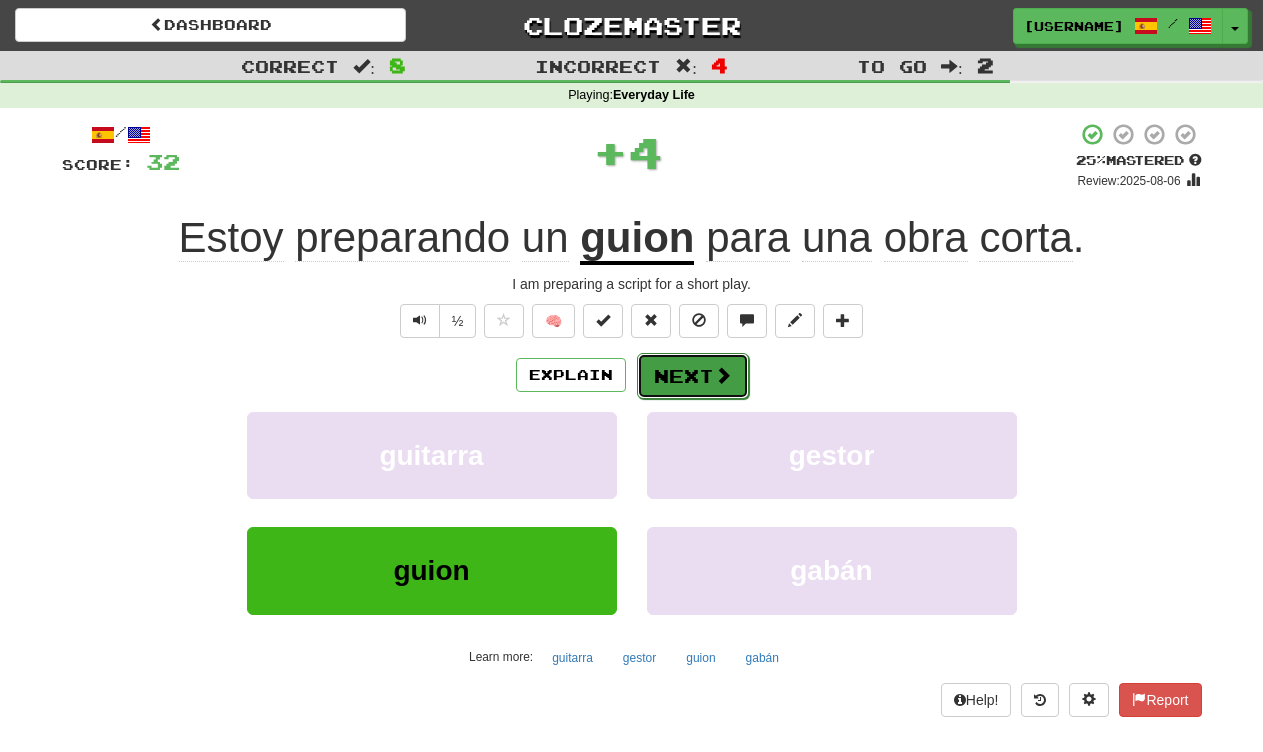 click on "Next" at bounding box center [693, 376] 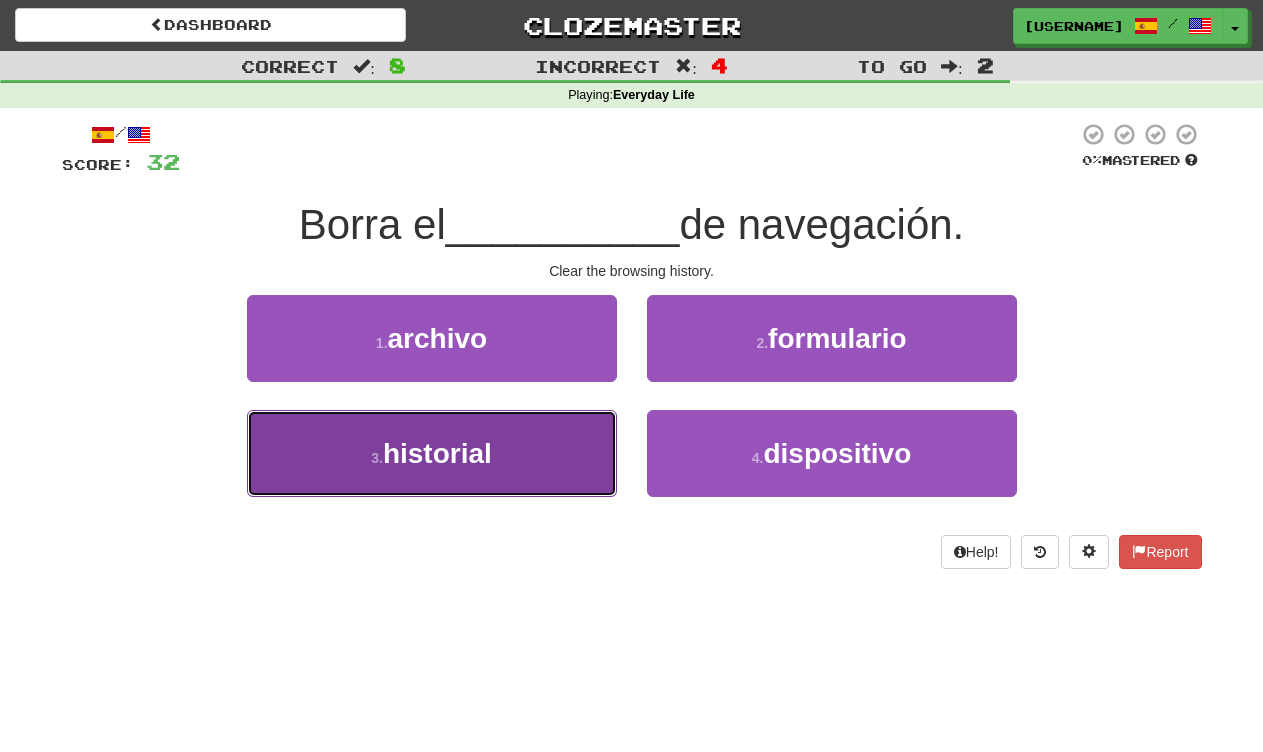 click on "3 .  historial" at bounding box center [432, 453] 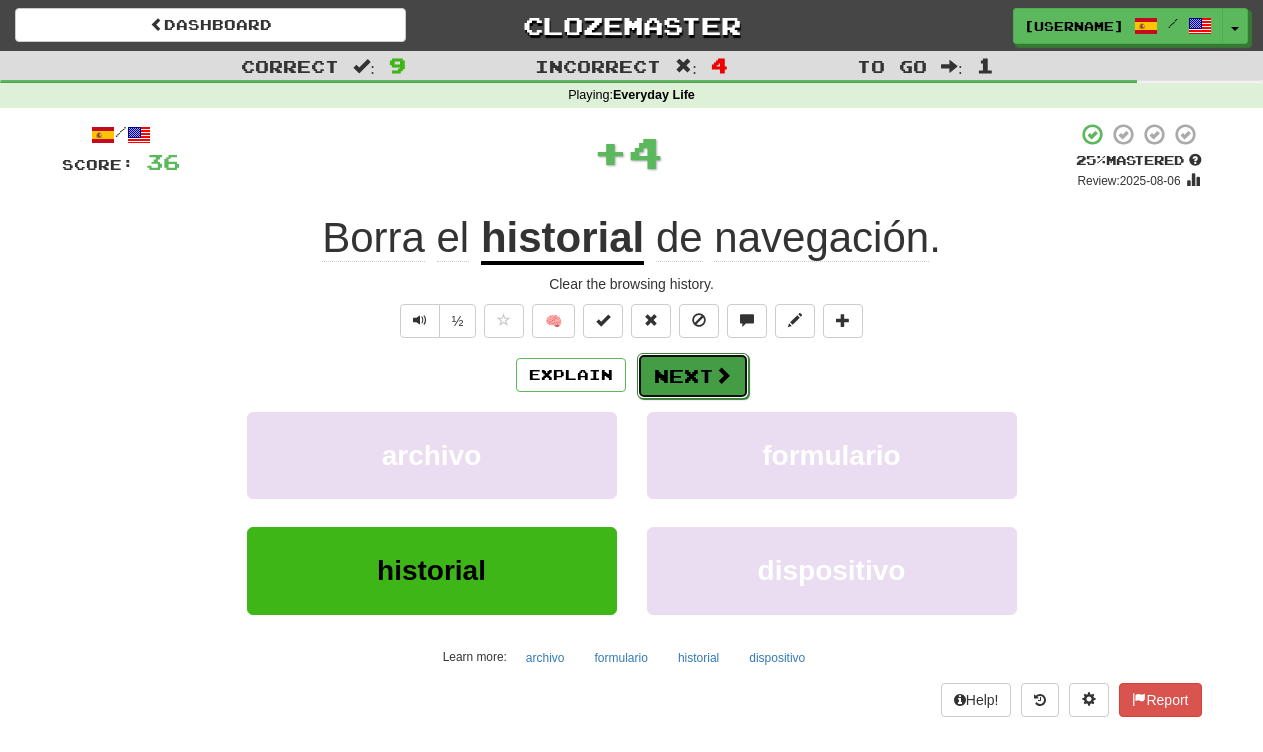 click at bounding box center (723, 375) 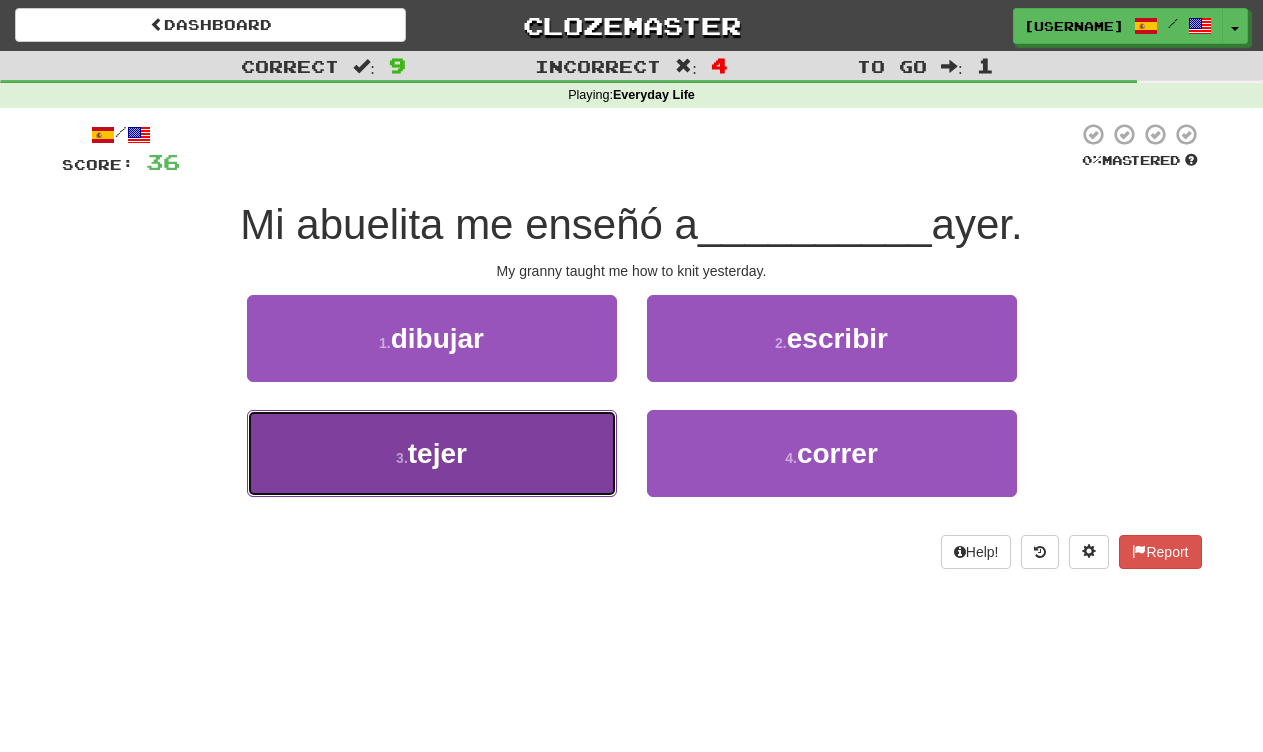 click on "3 .  tejer" at bounding box center (432, 453) 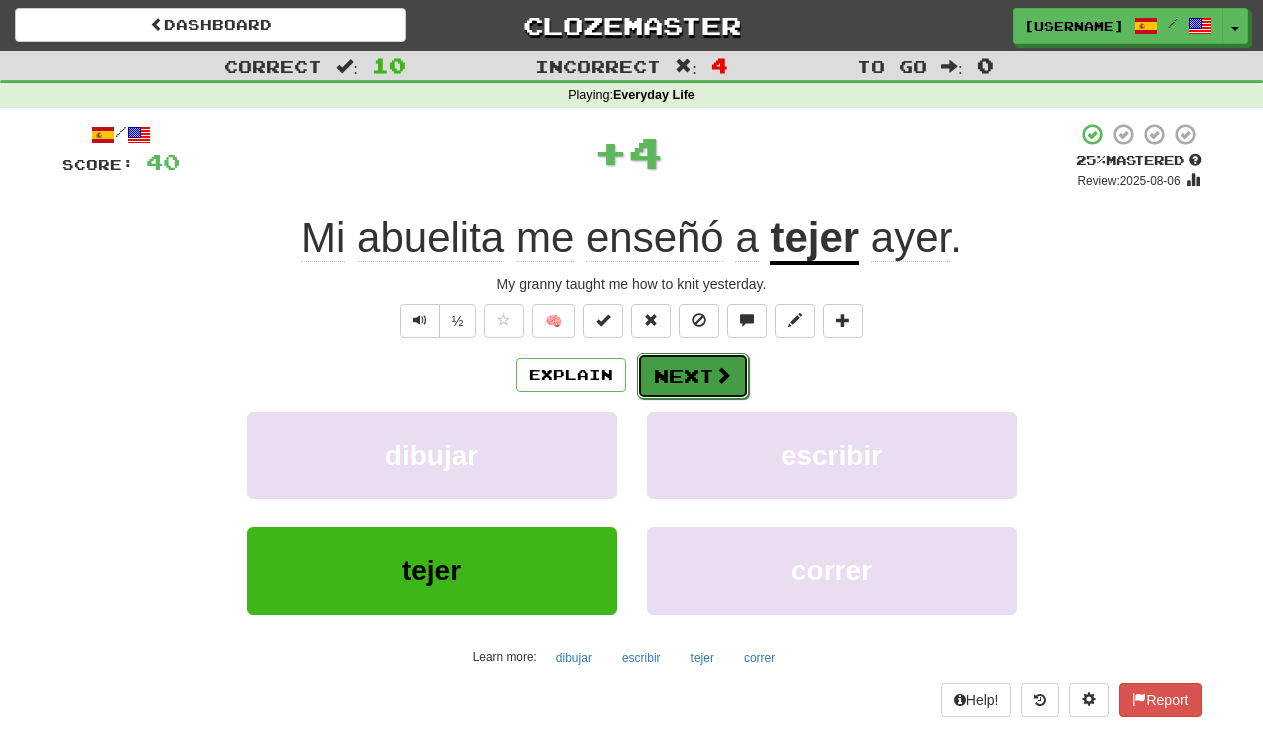 click at bounding box center [723, 375] 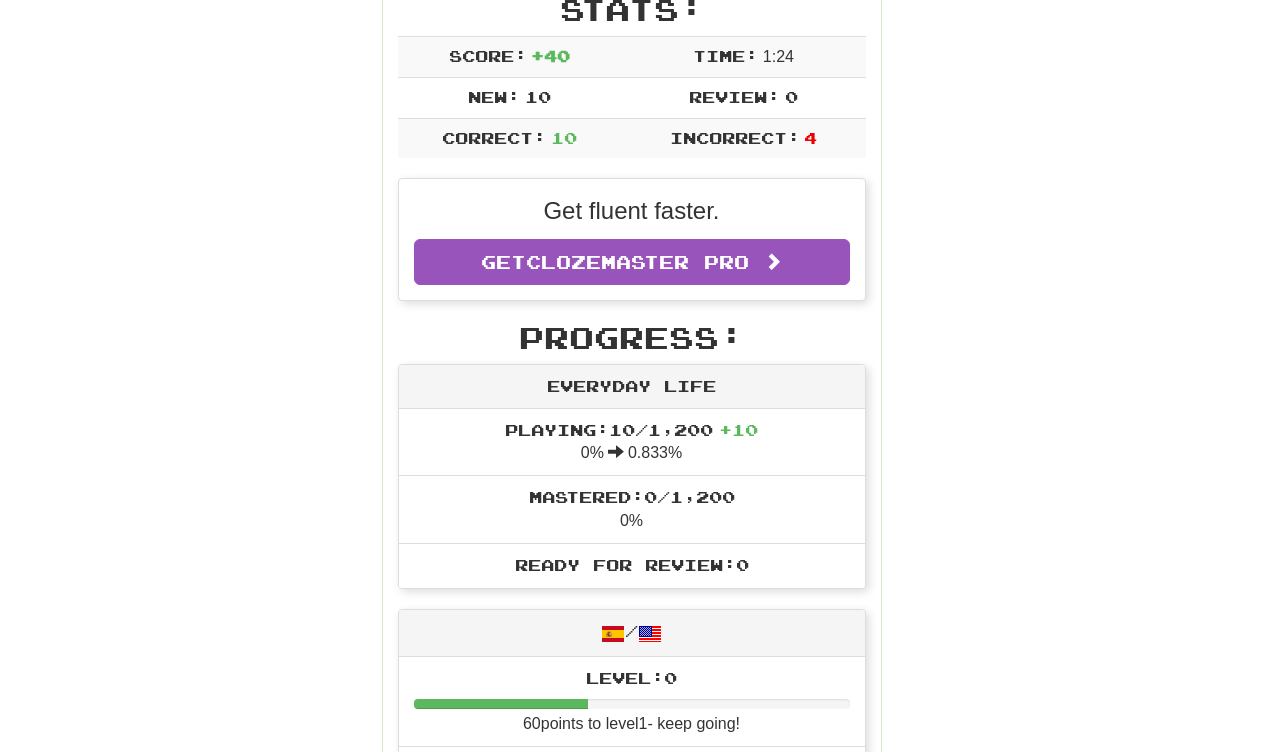scroll, scrollTop: 0, scrollLeft: 0, axis: both 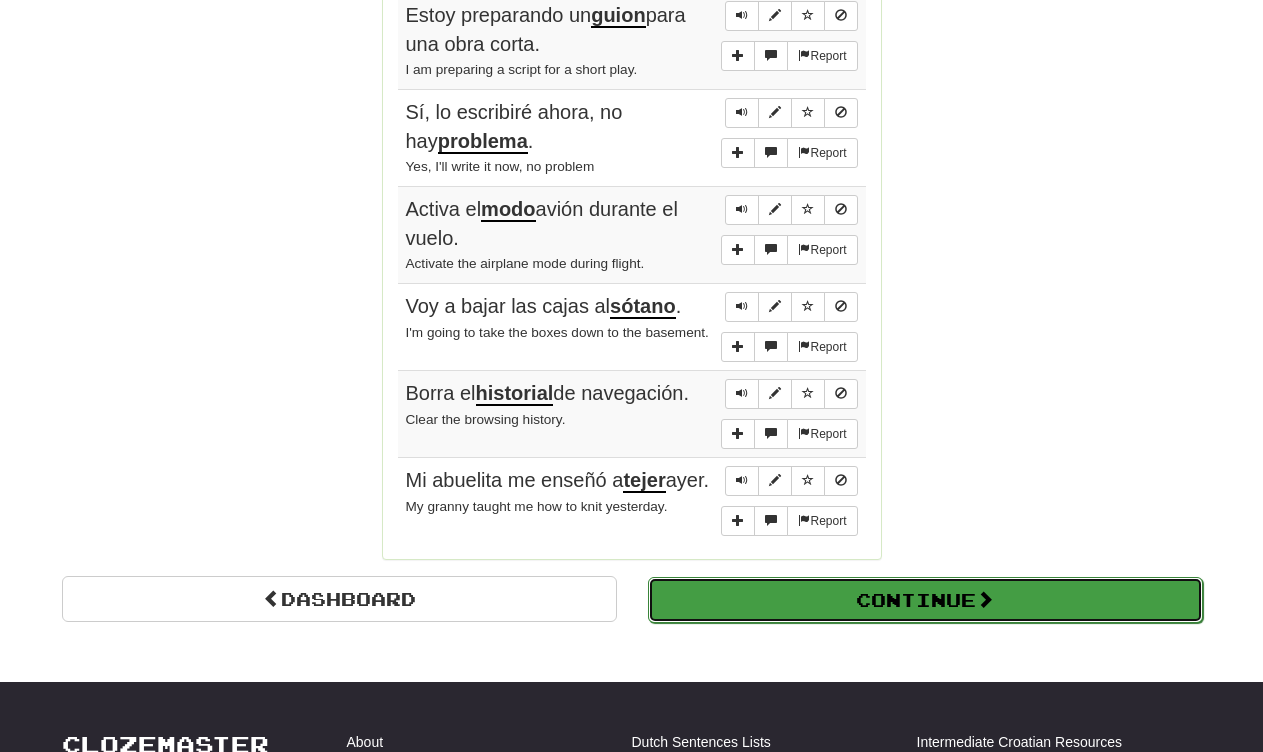 click on "Continue" at bounding box center [925, 600] 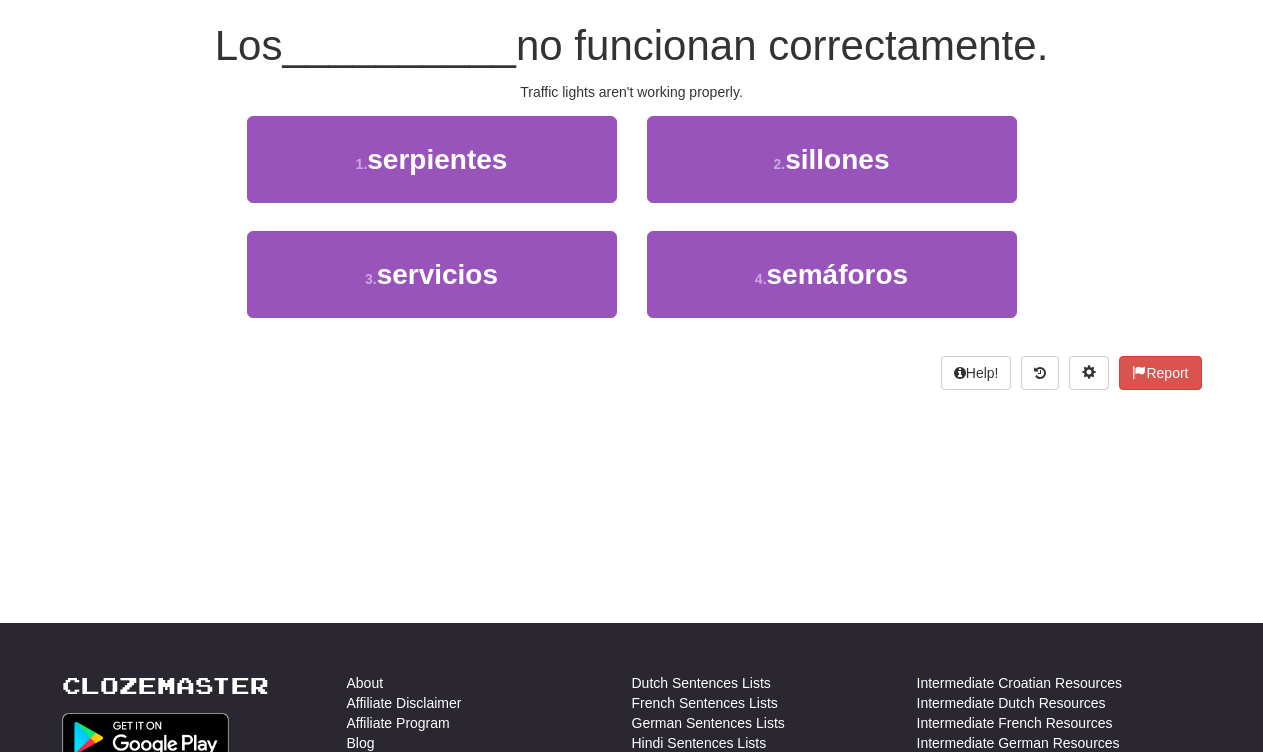 scroll, scrollTop: 0, scrollLeft: 0, axis: both 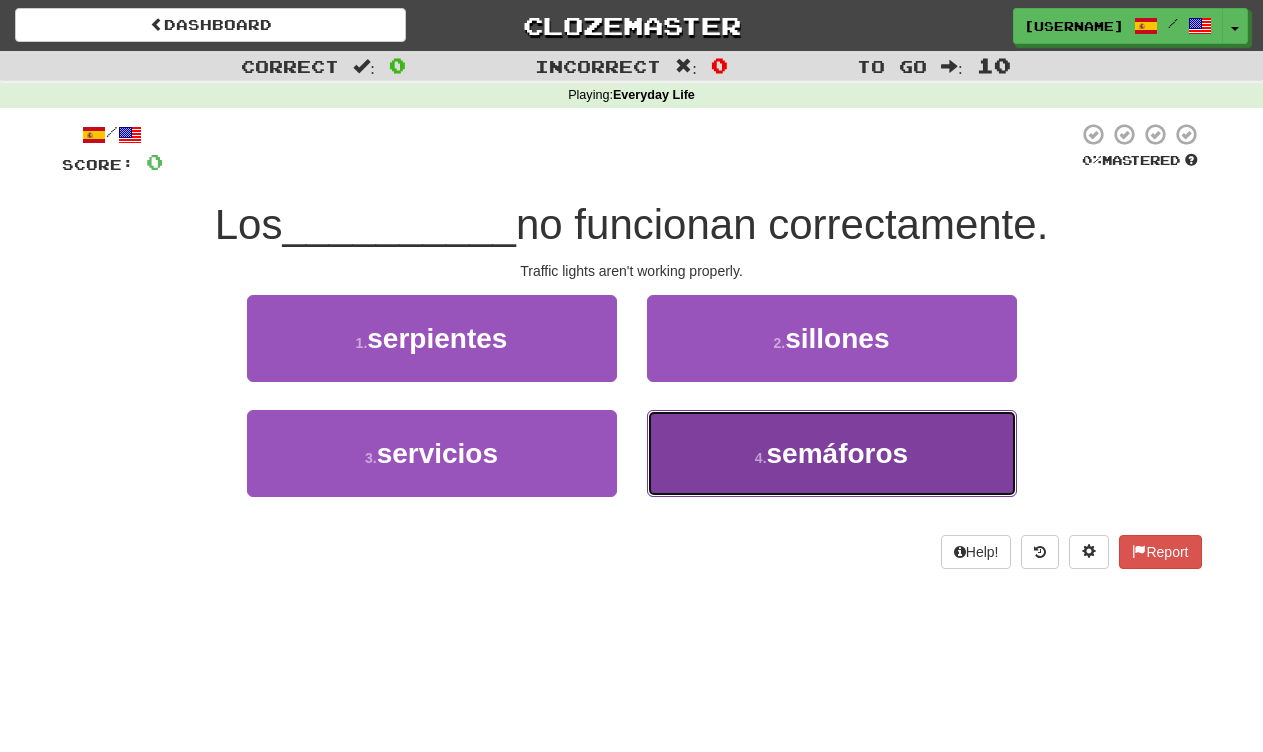 click on "4 .  semáforos" at bounding box center [832, 453] 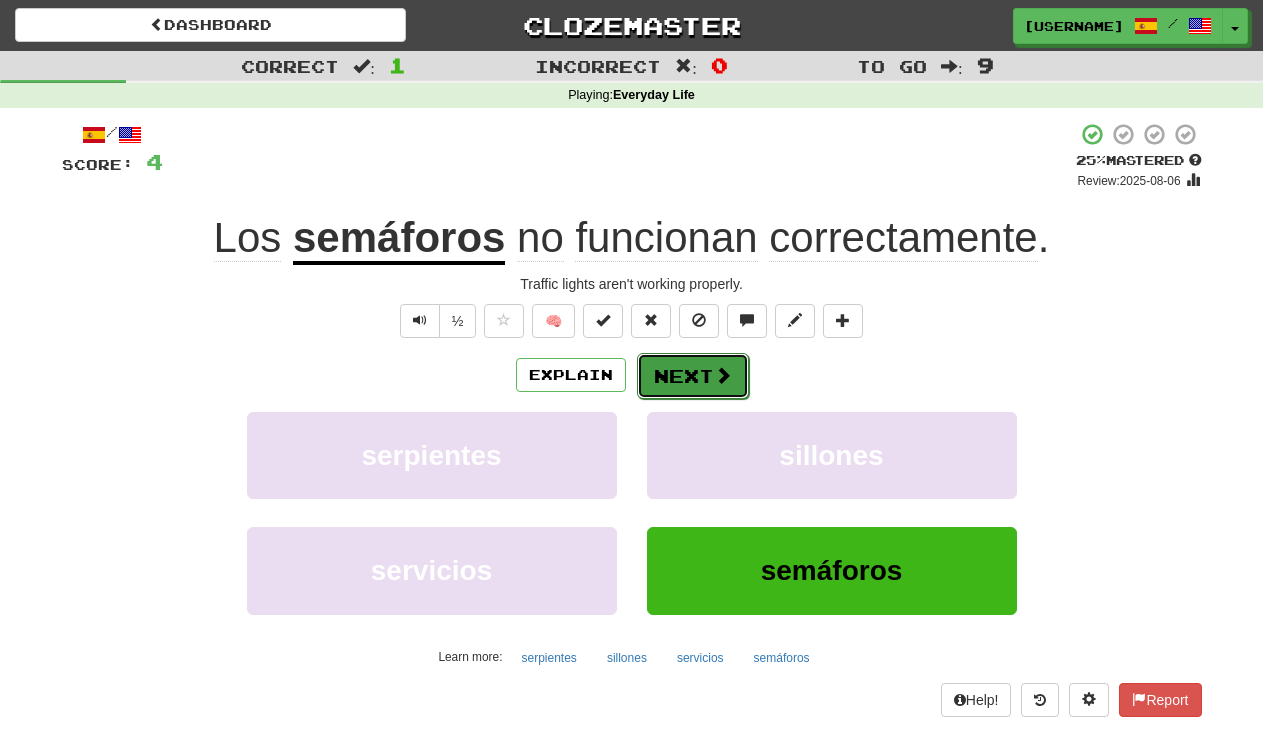 click on "Next" at bounding box center (693, 376) 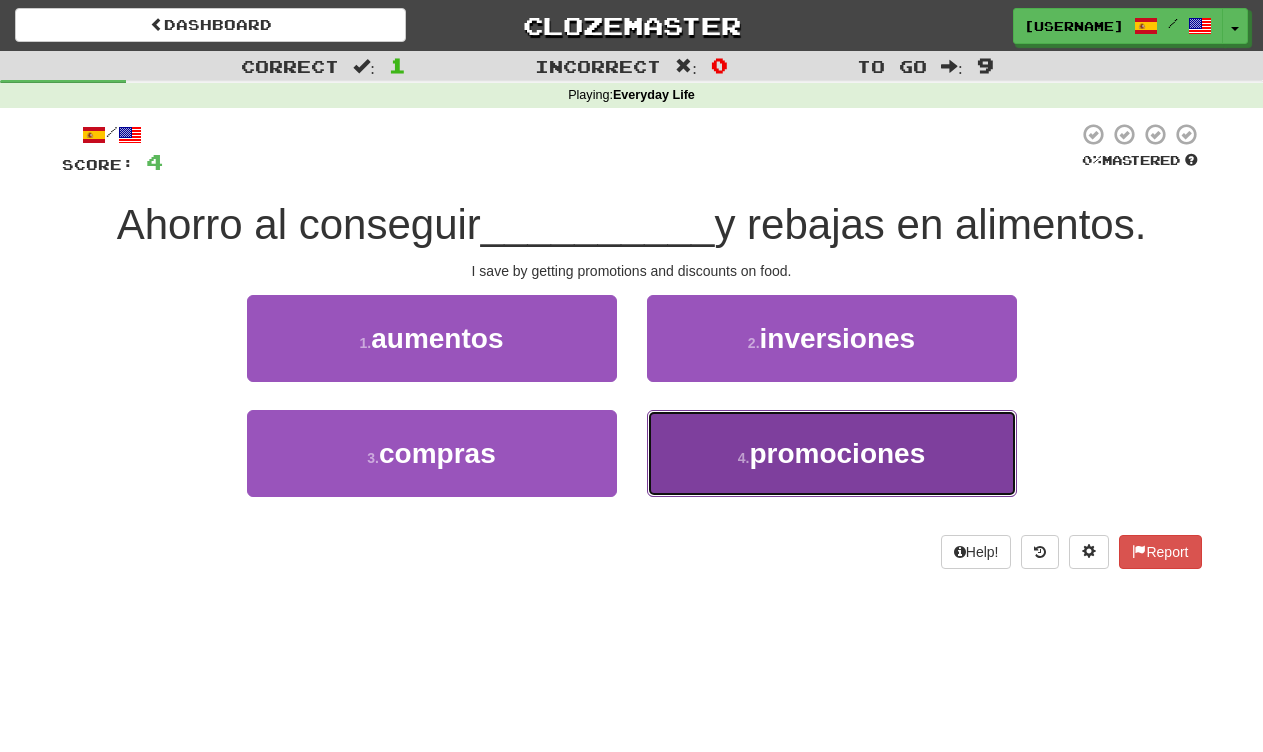 click on "4 .  promociones" at bounding box center (832, 453) 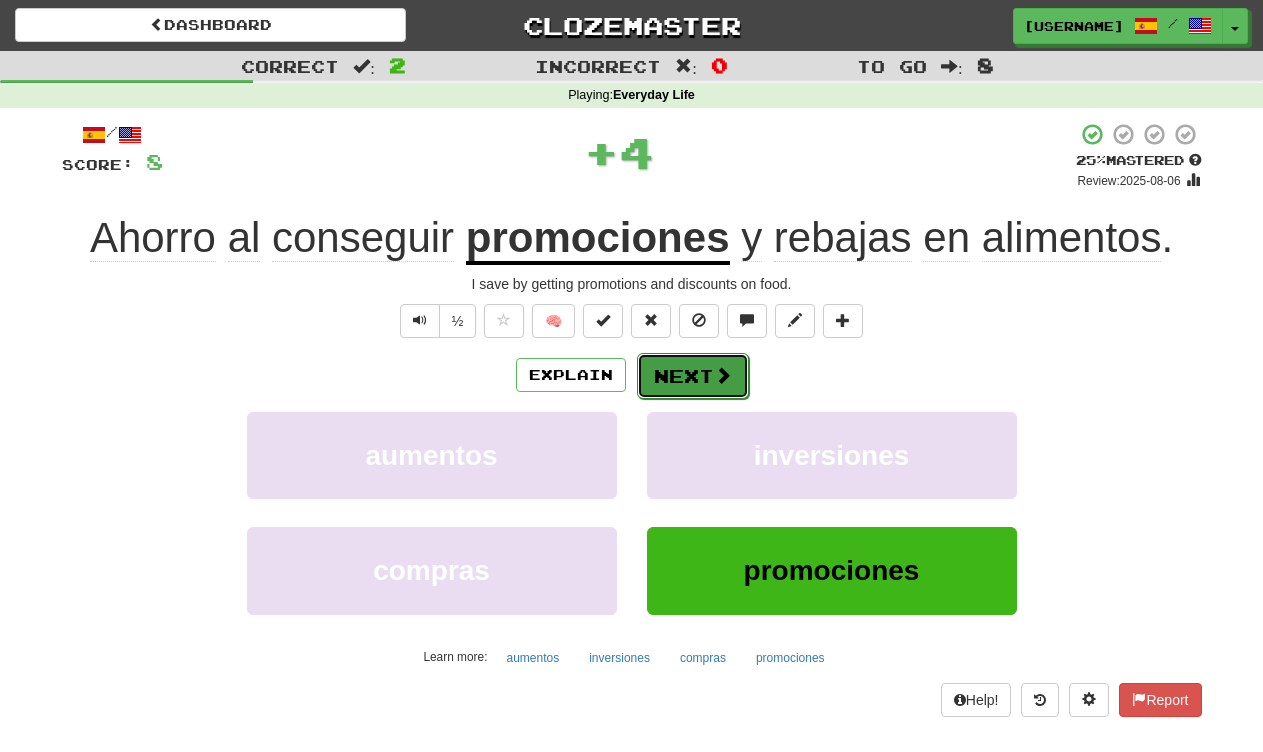 click at bounding box center (723, 375) 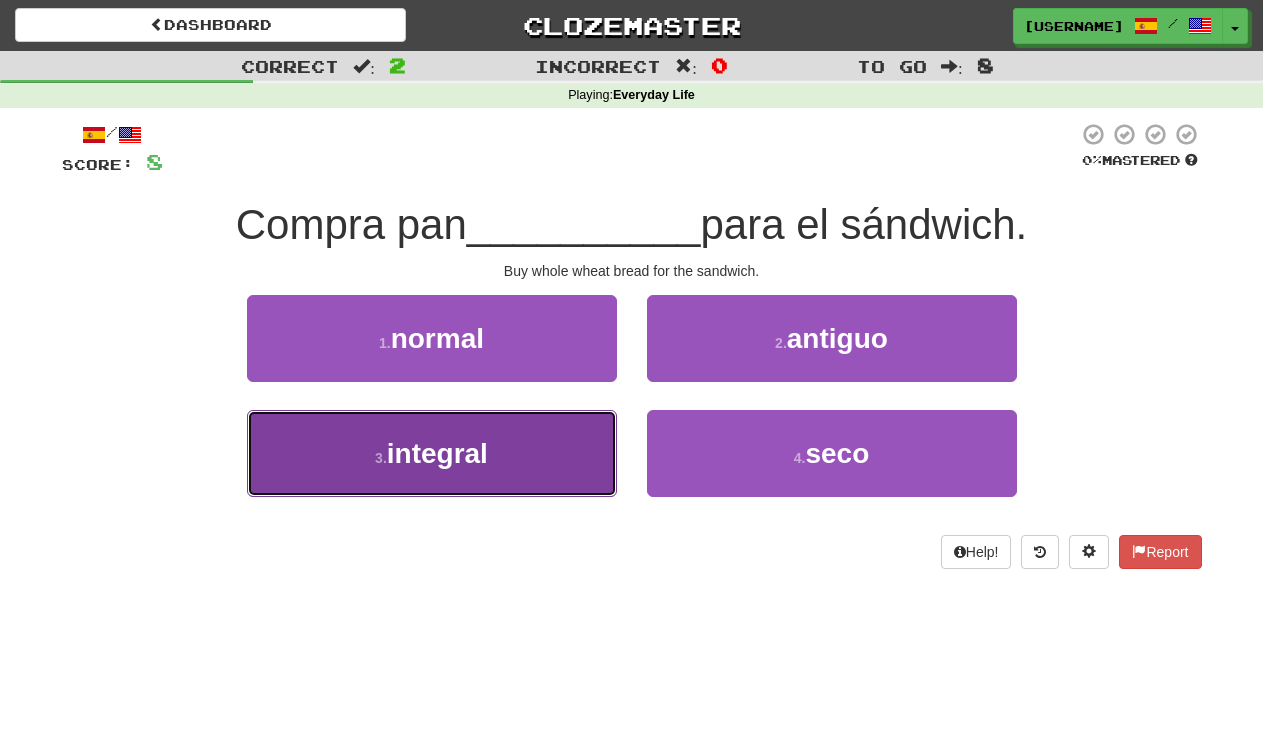 click on "3 .  integral" at bounding box center (432, 453) 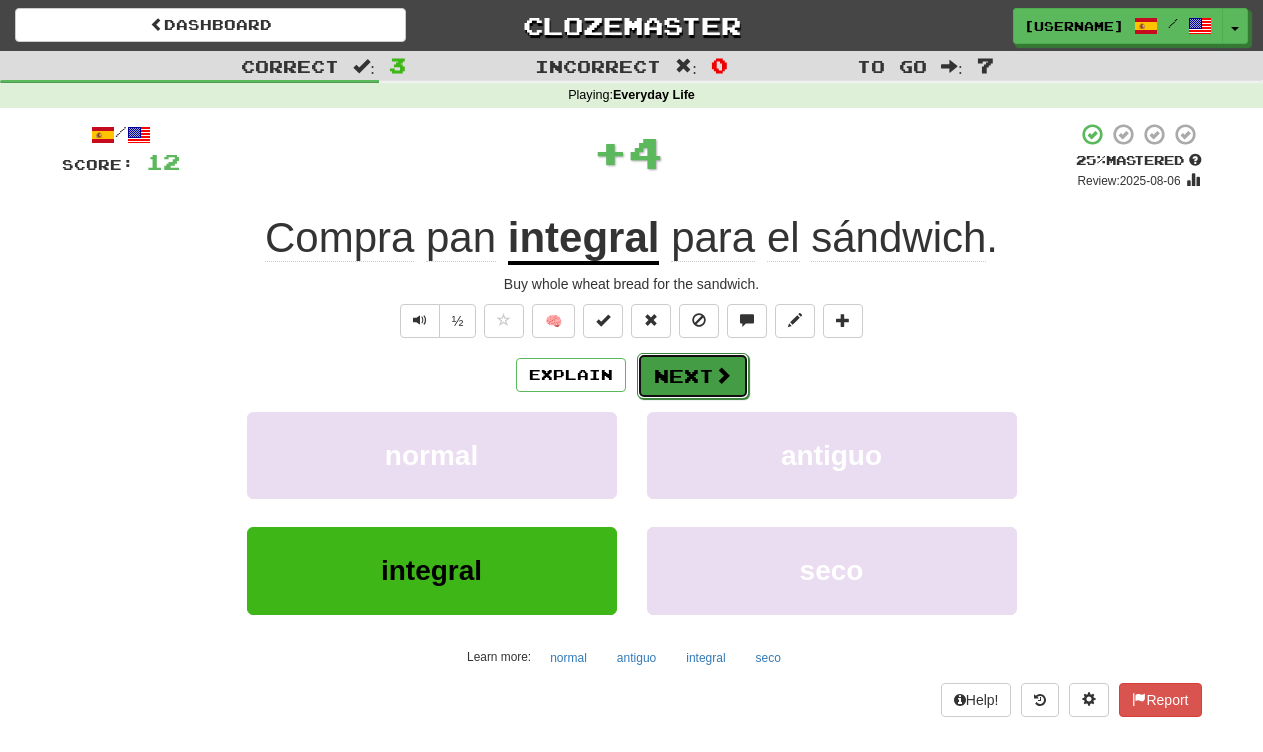 click on "Next" at bounding box center [693, 376] 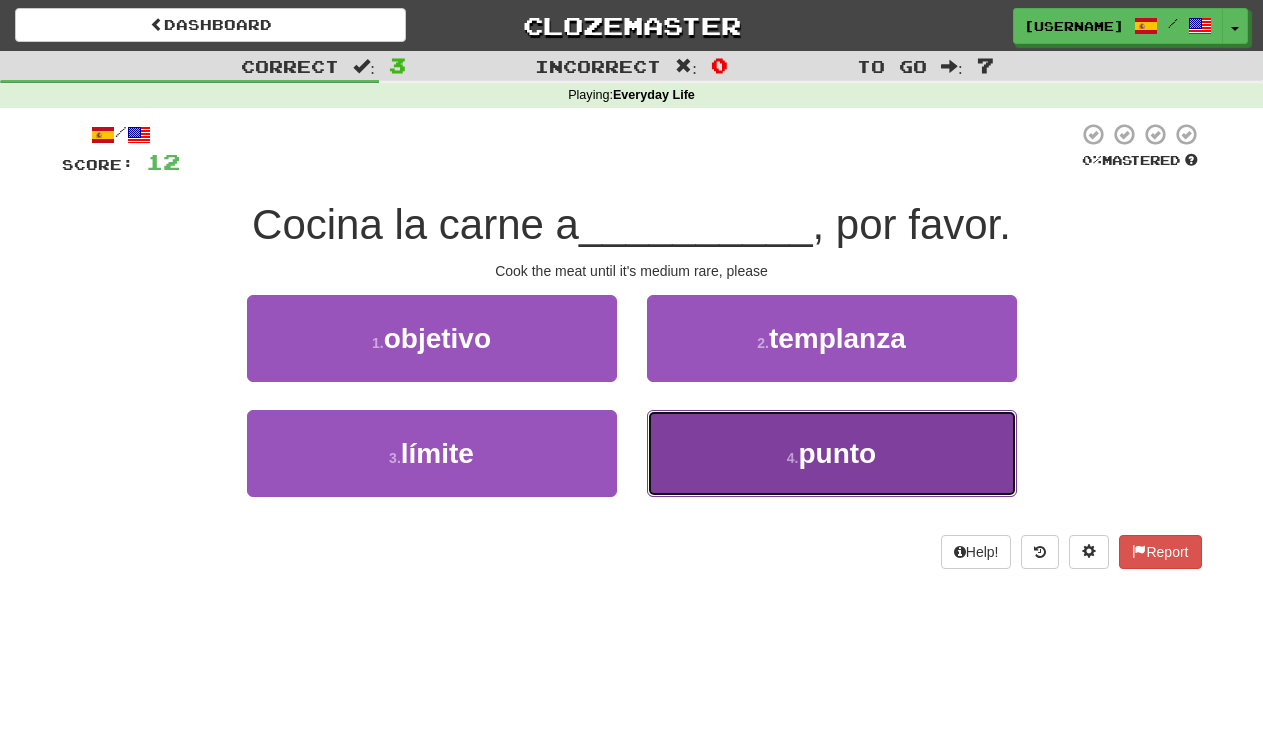 click on "4 .  punto" at bounding box center (832, 453) 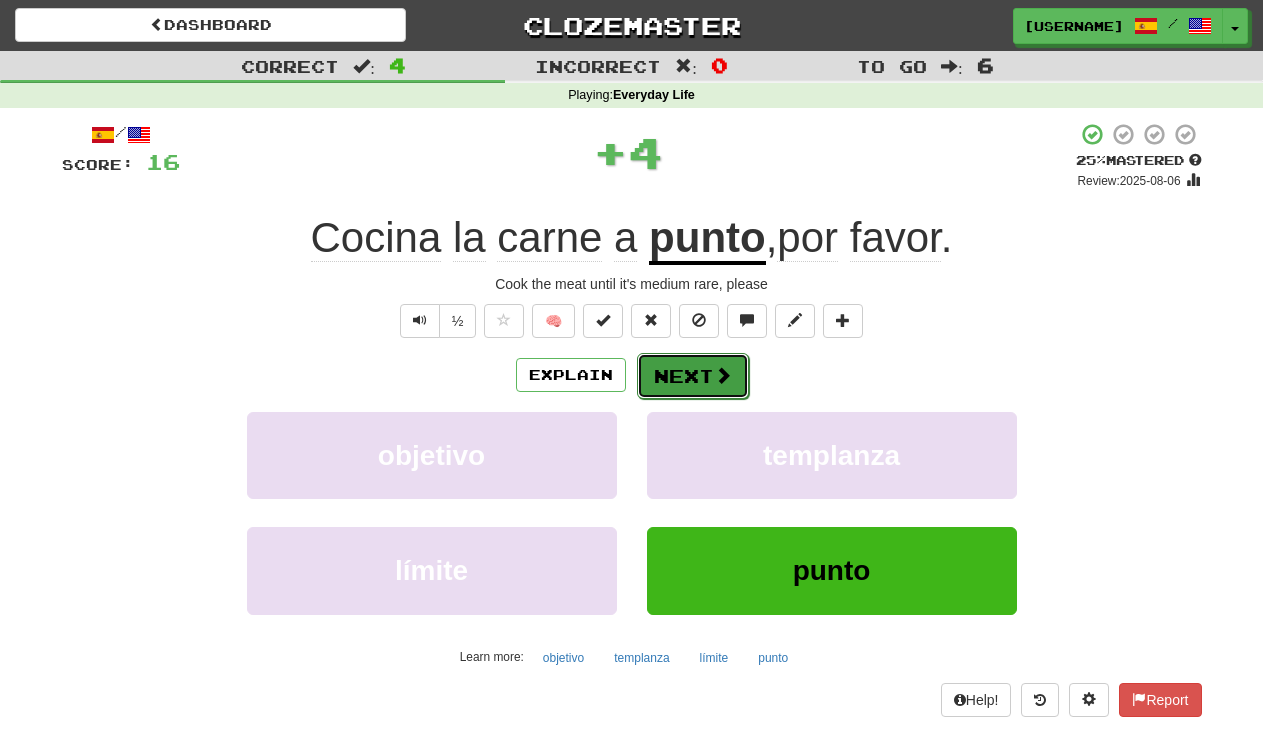 click on "Next" at bounding box center [693, 376] 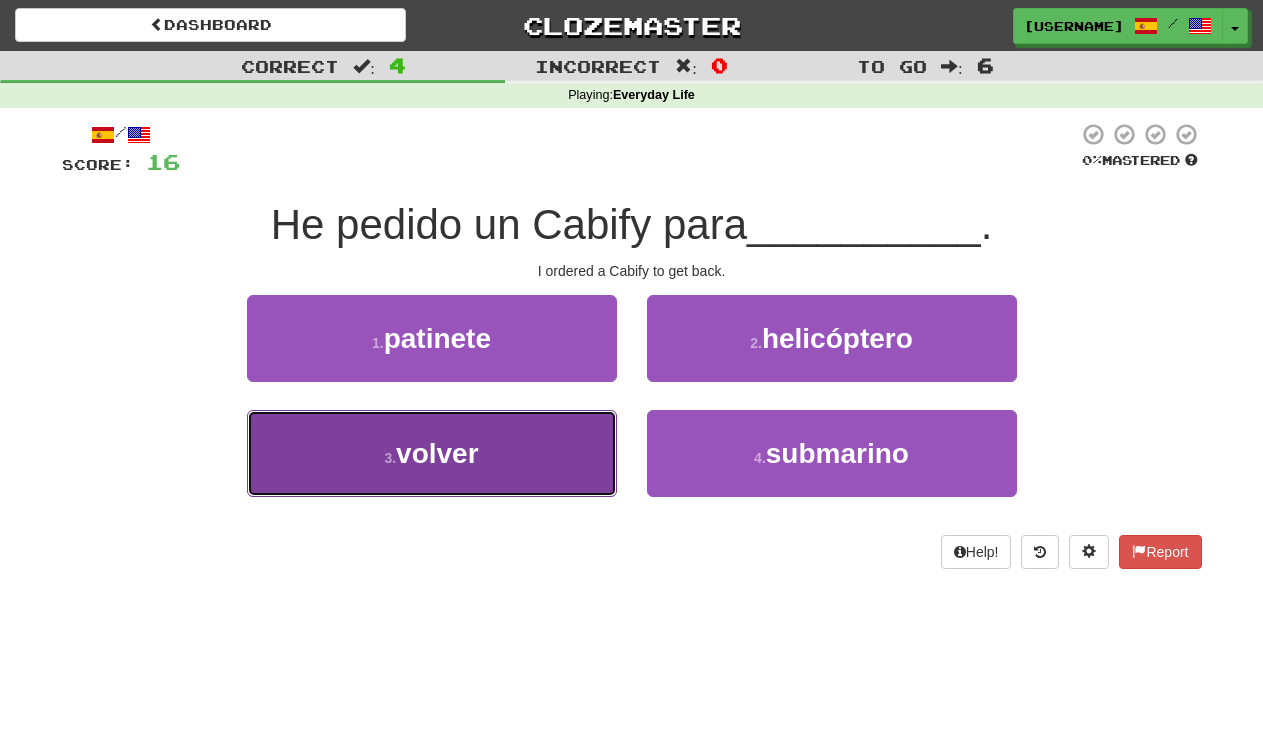 click on "3 .  volver" at bounding box center (432, 453) 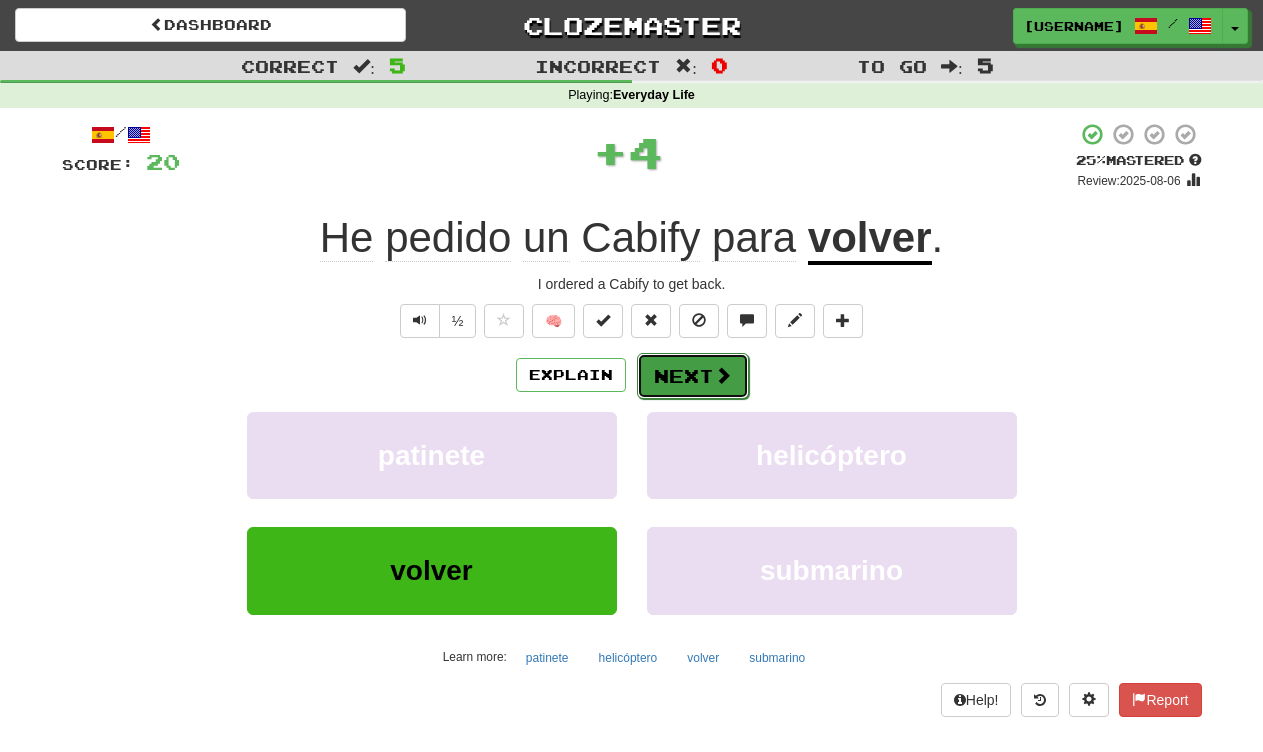 click on "Next" at bounding box center [693, 376] 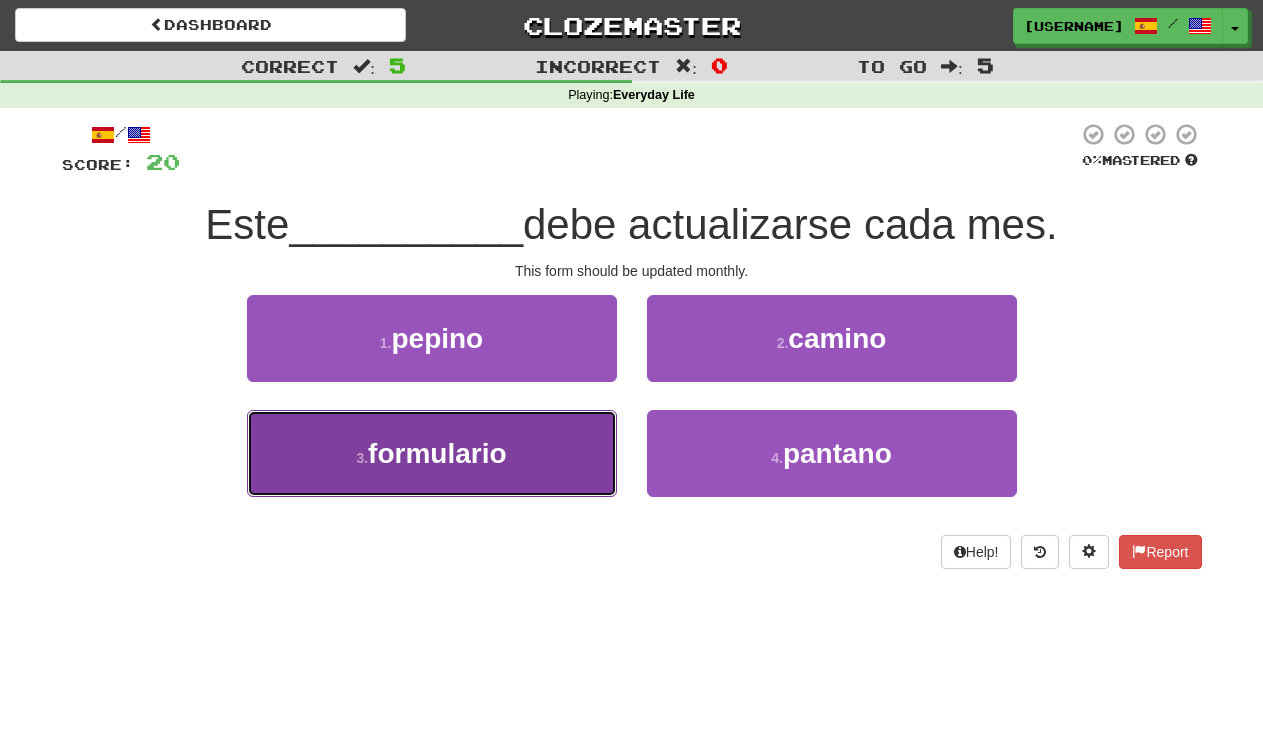 click on "3 .  formulario" at bounding box center (432, 453) 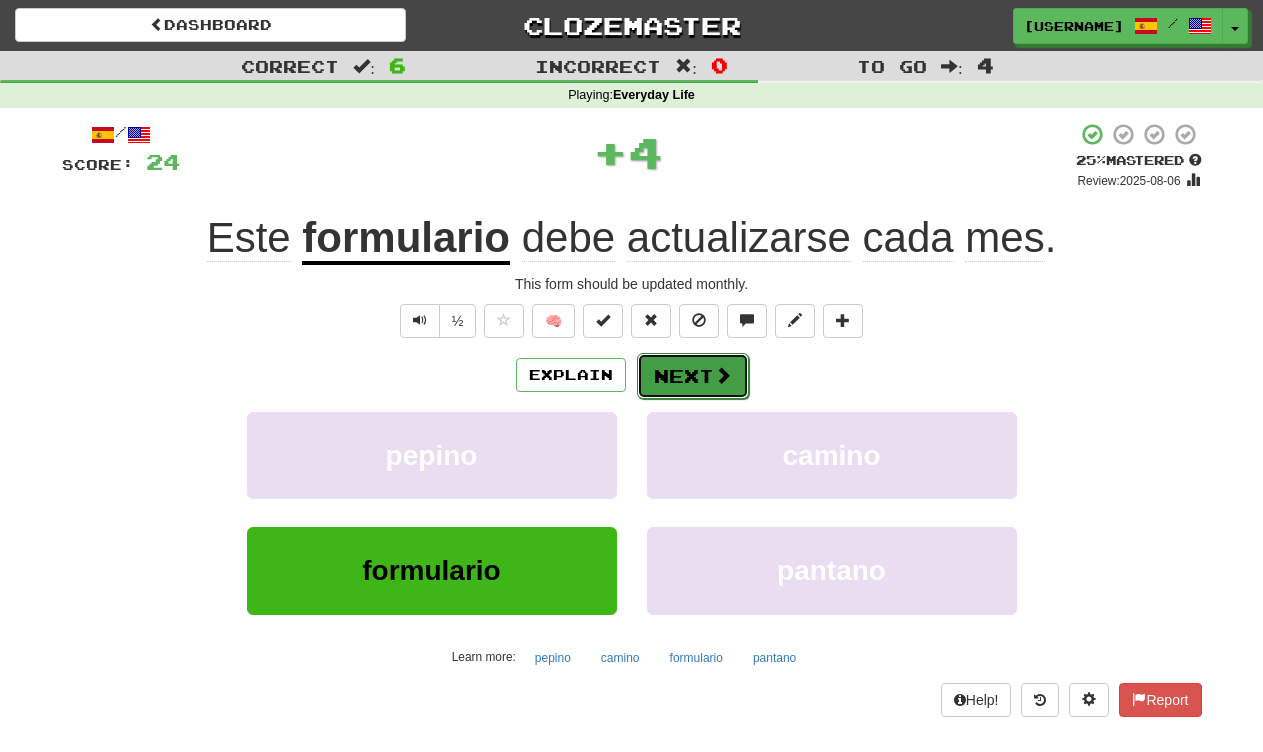 click on "Next" at bounding box center [693, 376] 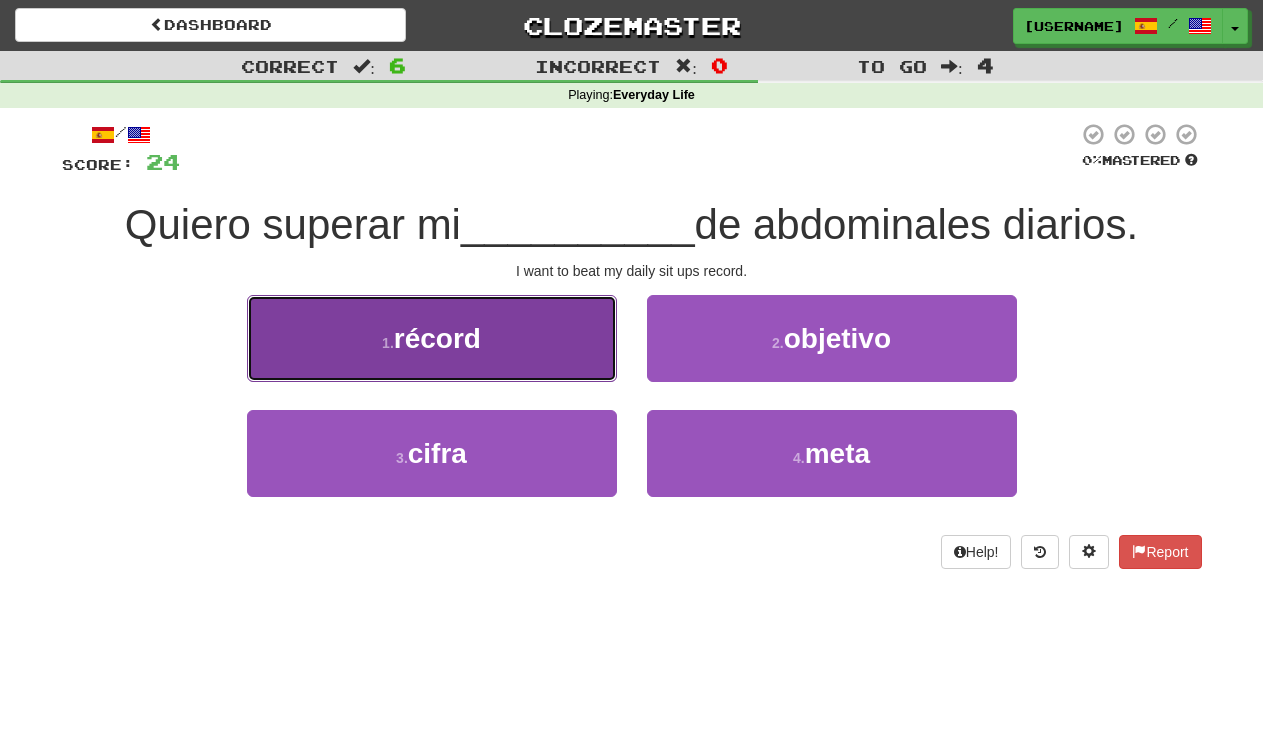 click on "1 .  récord" at bounding box center [432, 338] 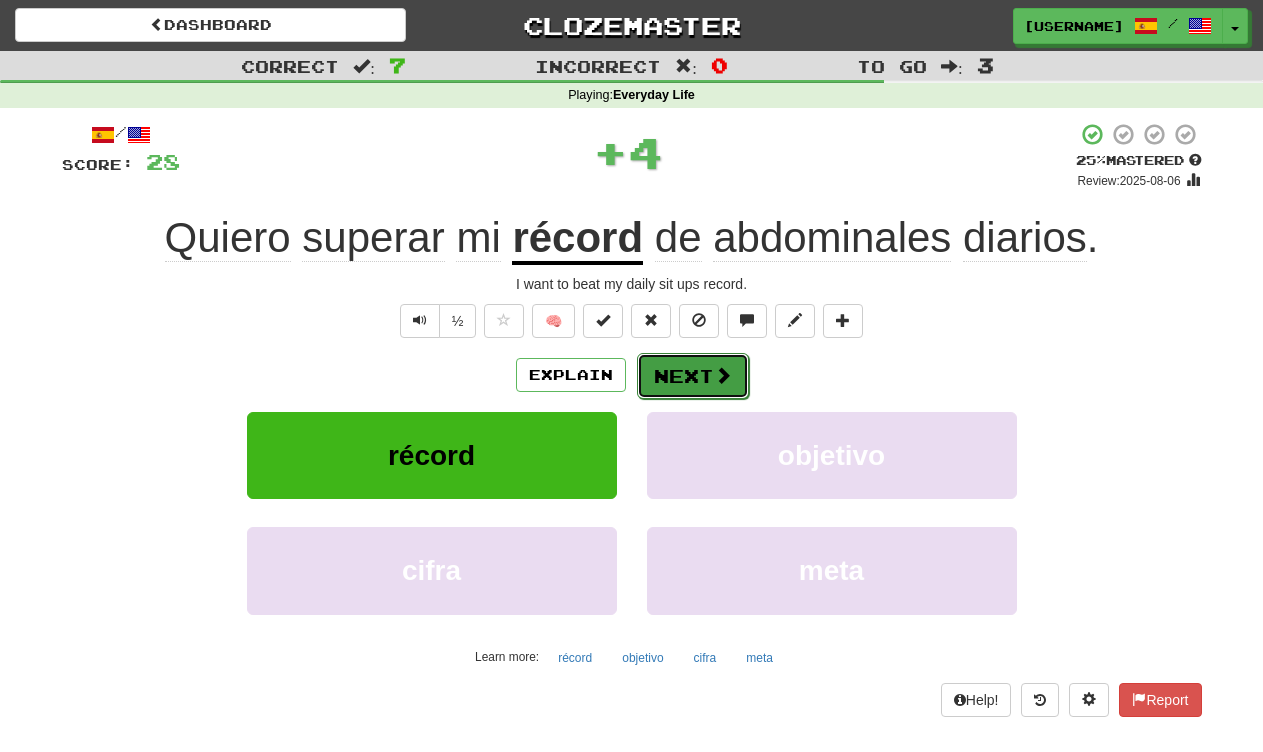 click at bounding box center (723, 375) 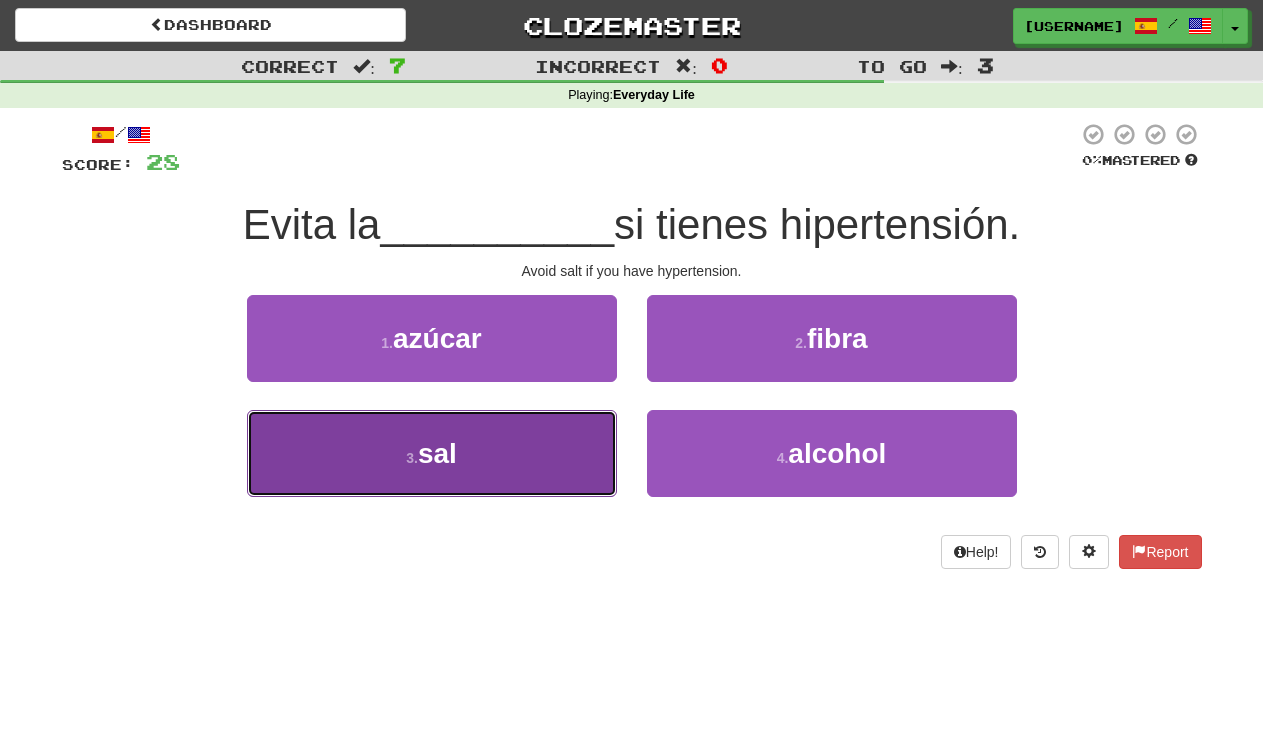 click on "3 .  sal" at bounding box center [432, 453] 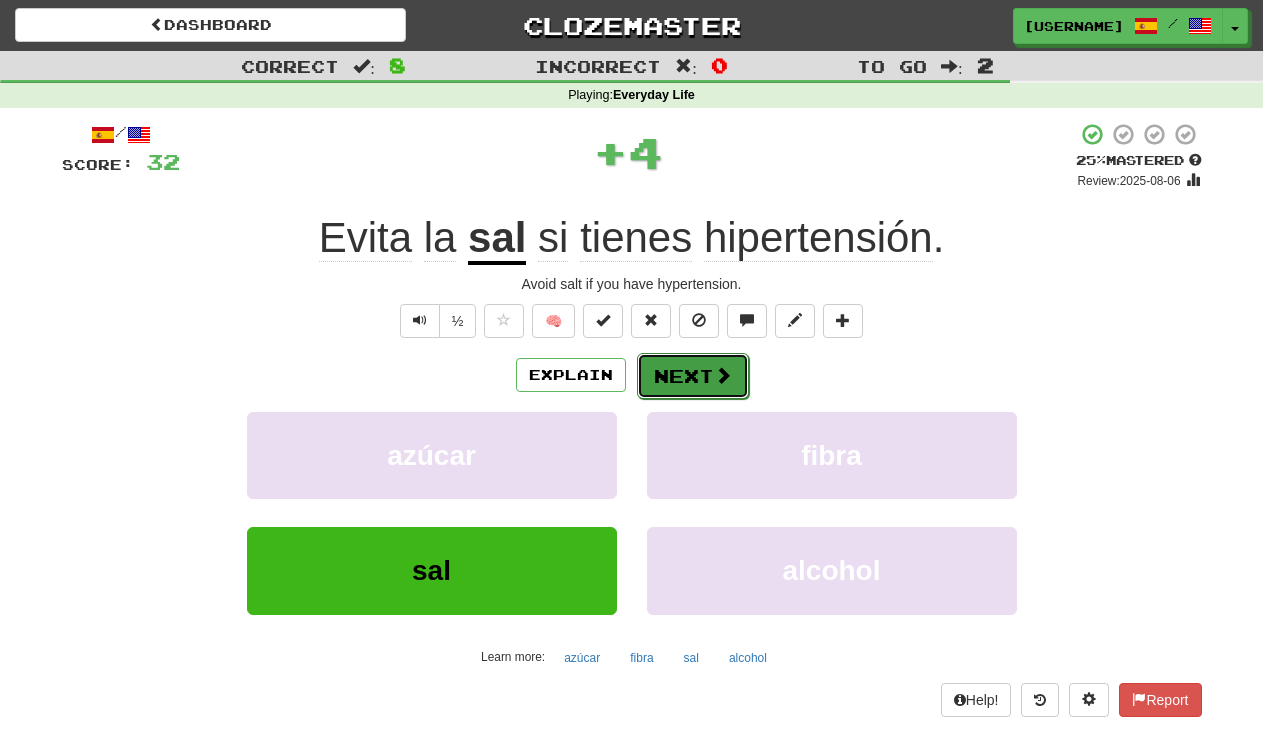 click on "Next" at bounding box center [693, 376] 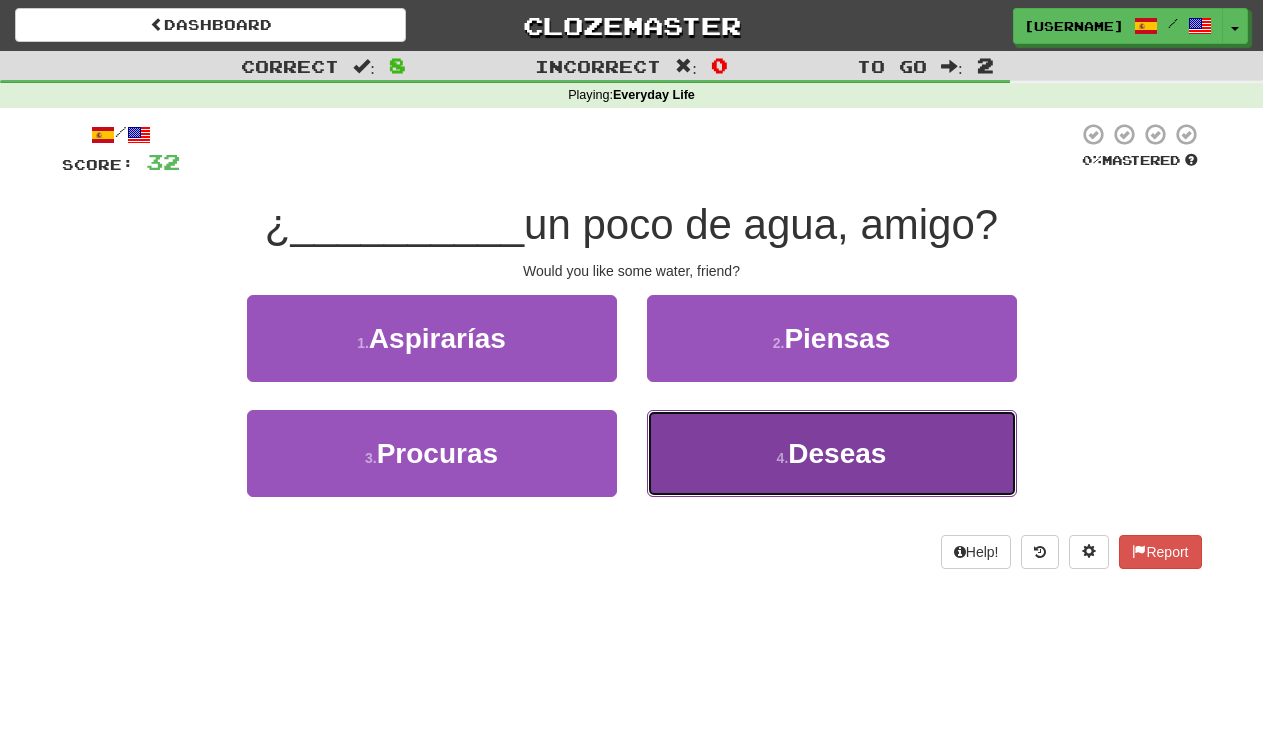 click on "4 .  Deseas" at bounding box center (832, 453) 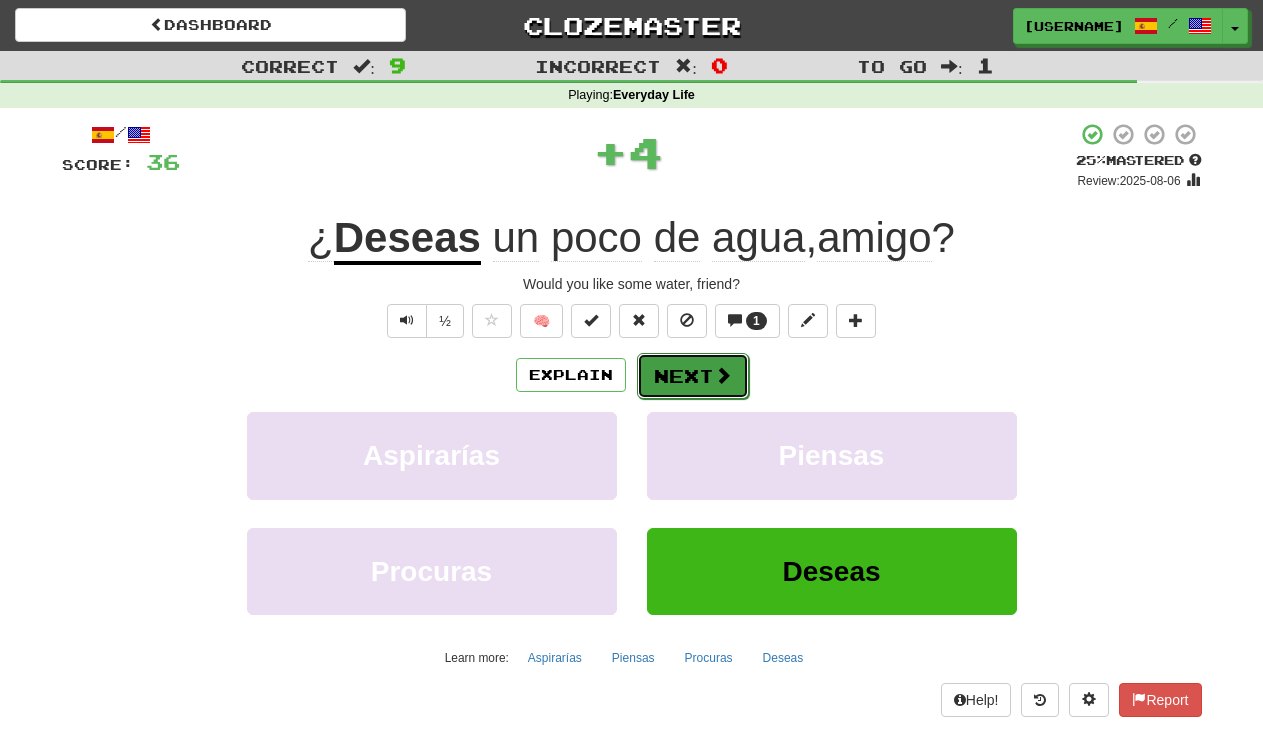click on "Next" at bounding box center (693, 376) 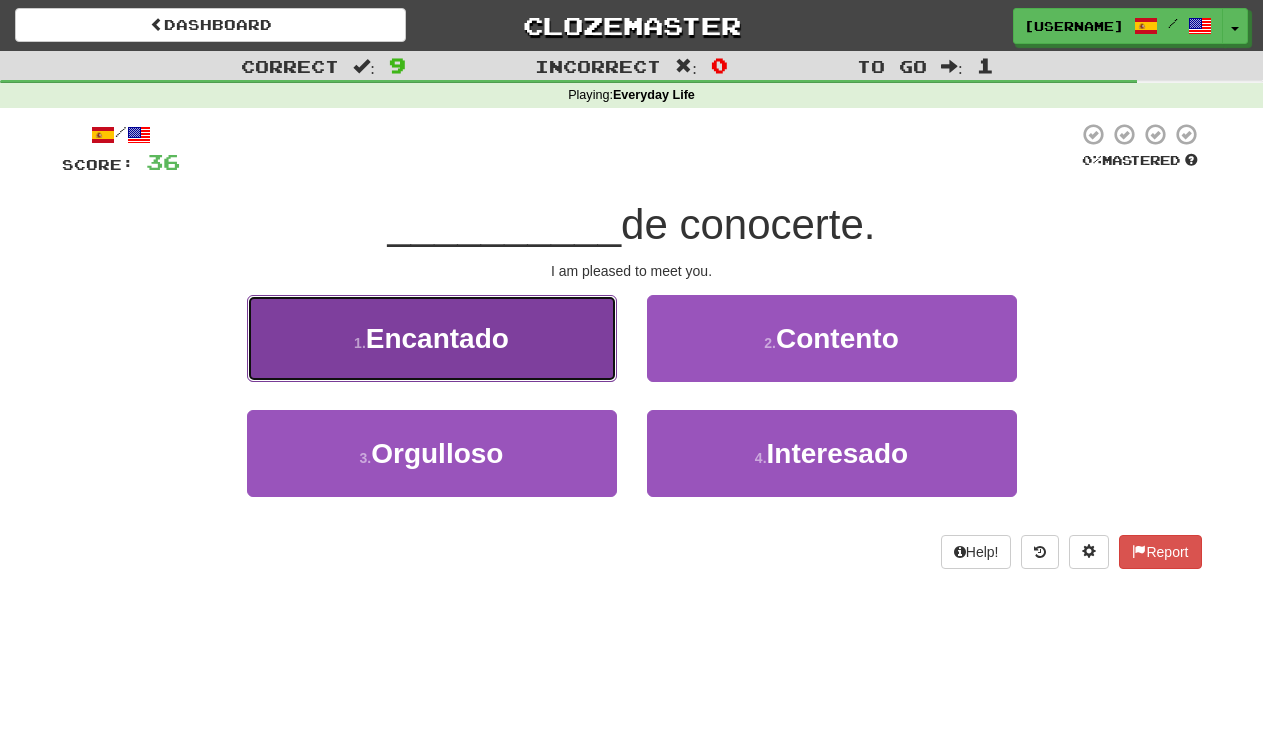 click on "1 .  Encantado" at bounding box center [432, 338] 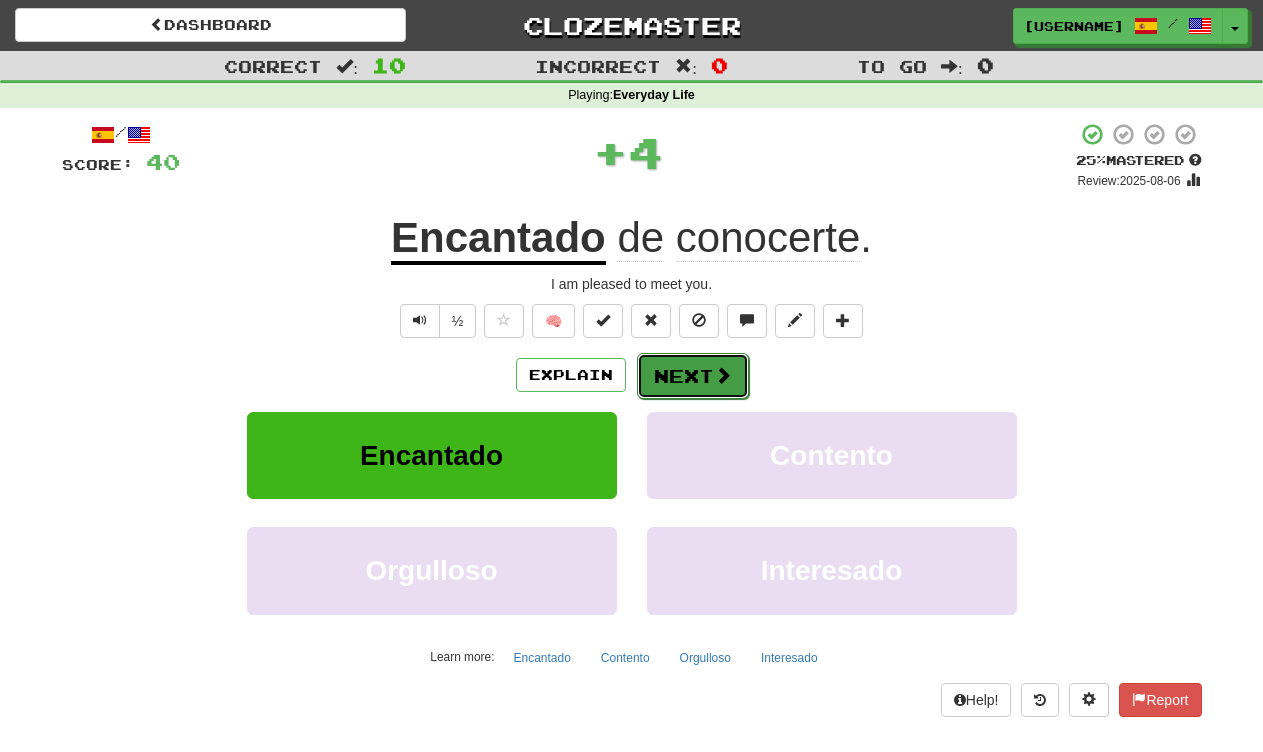 click on "Next" at bounding box center [693, 376] 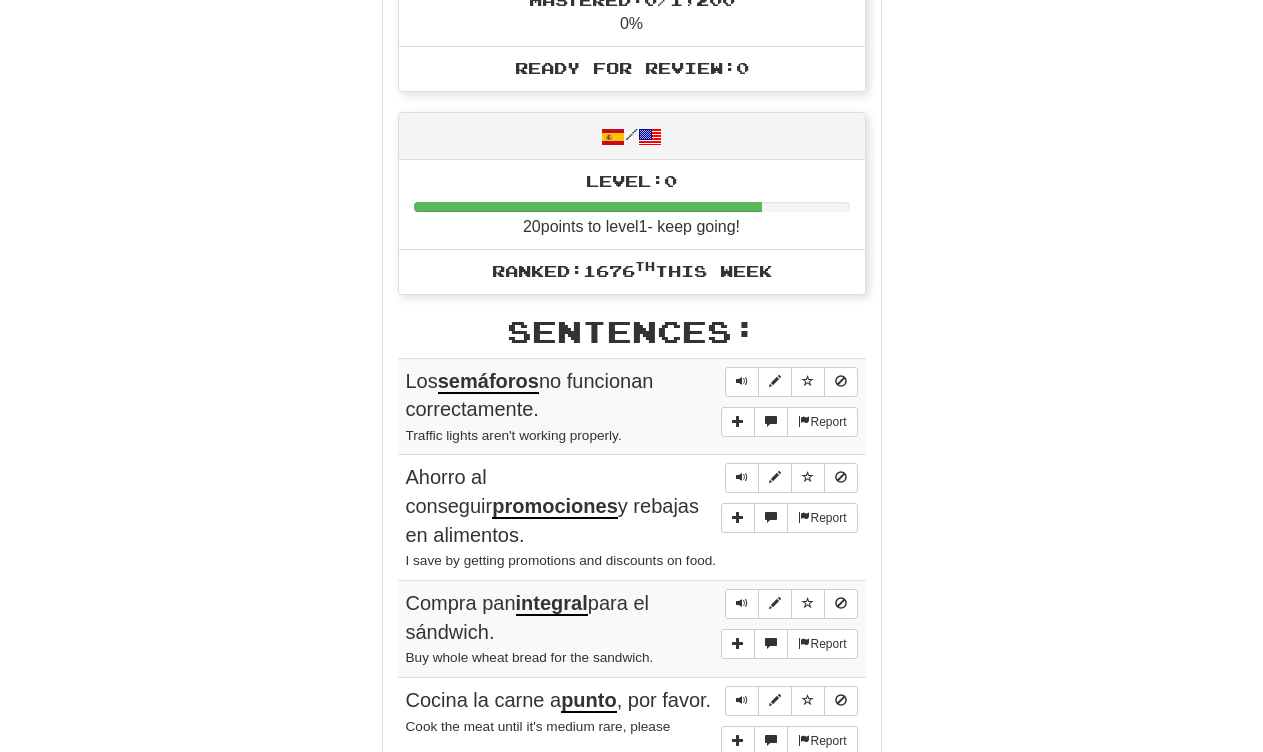 scroll, scrollTop: 0, scrollLeft: 0, axis: both 